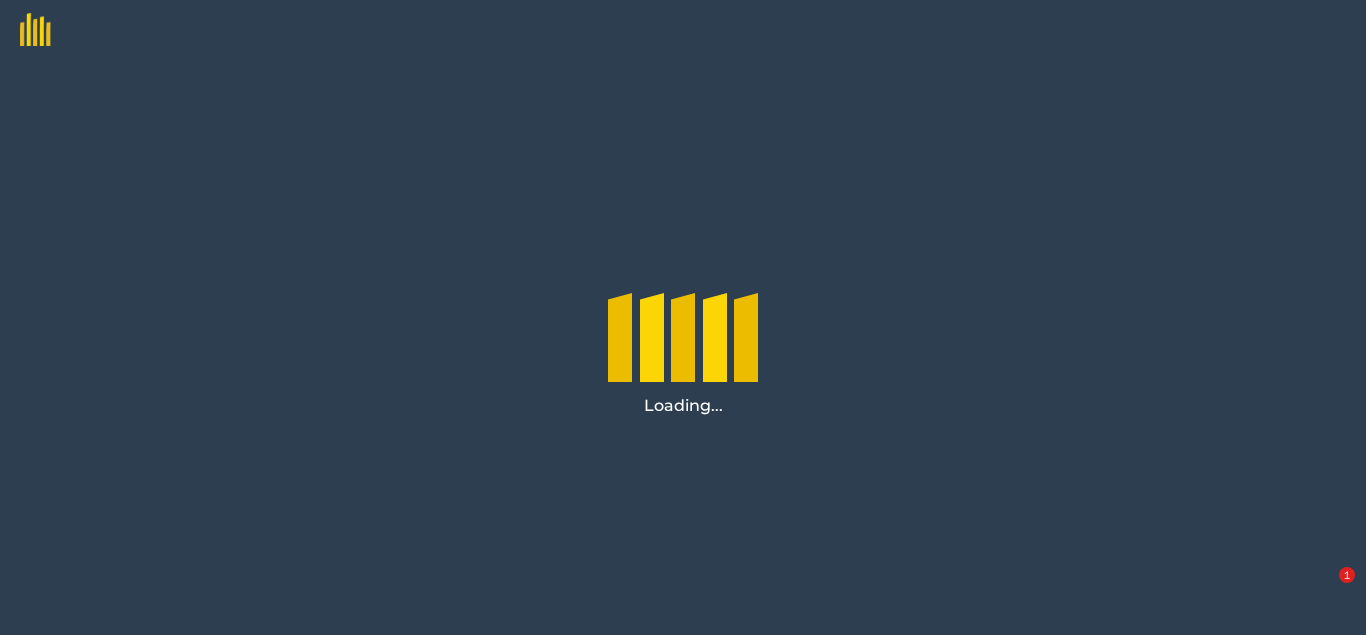 scroll, scrollTop: 0, scrollLeft: 0, axis: both 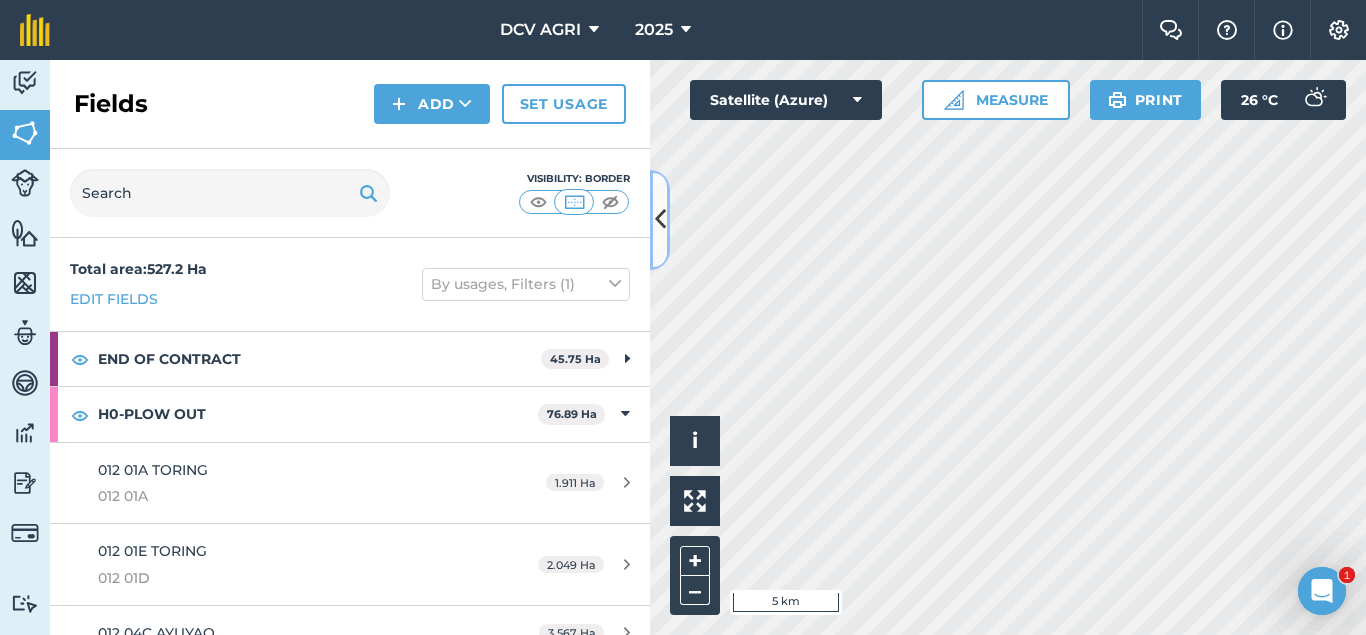 click at bounding box center [660, 219] 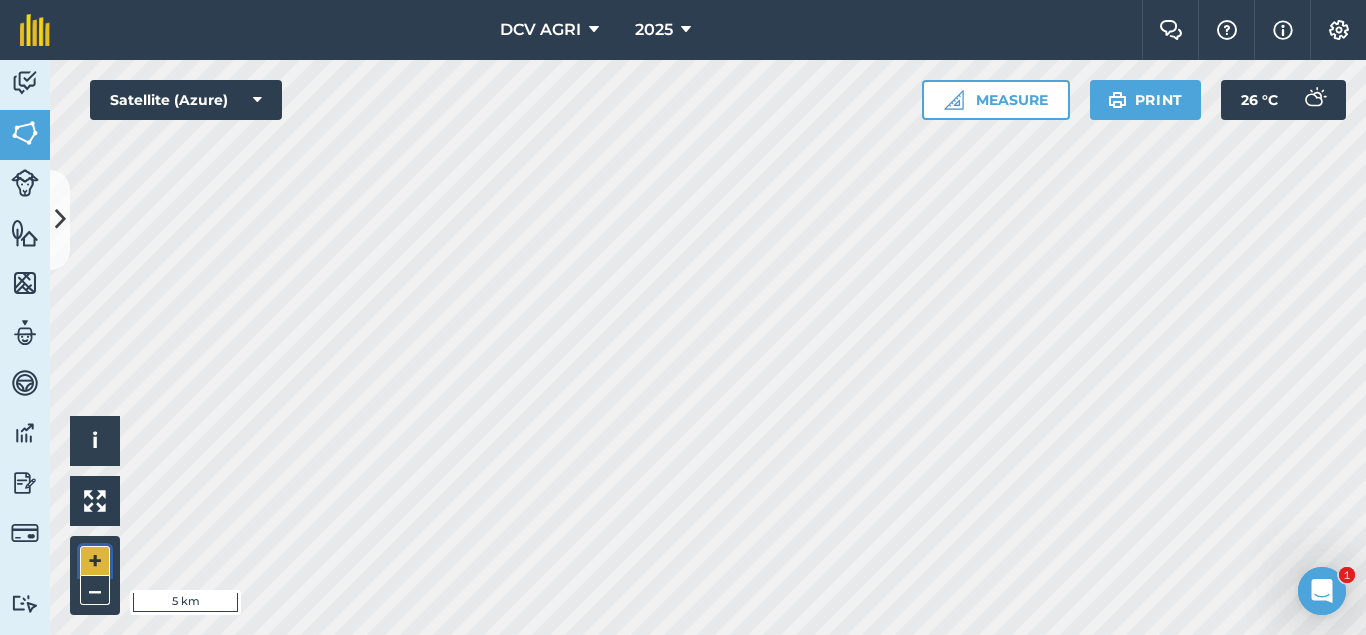 click on "+" at bounding box center (95, 561) 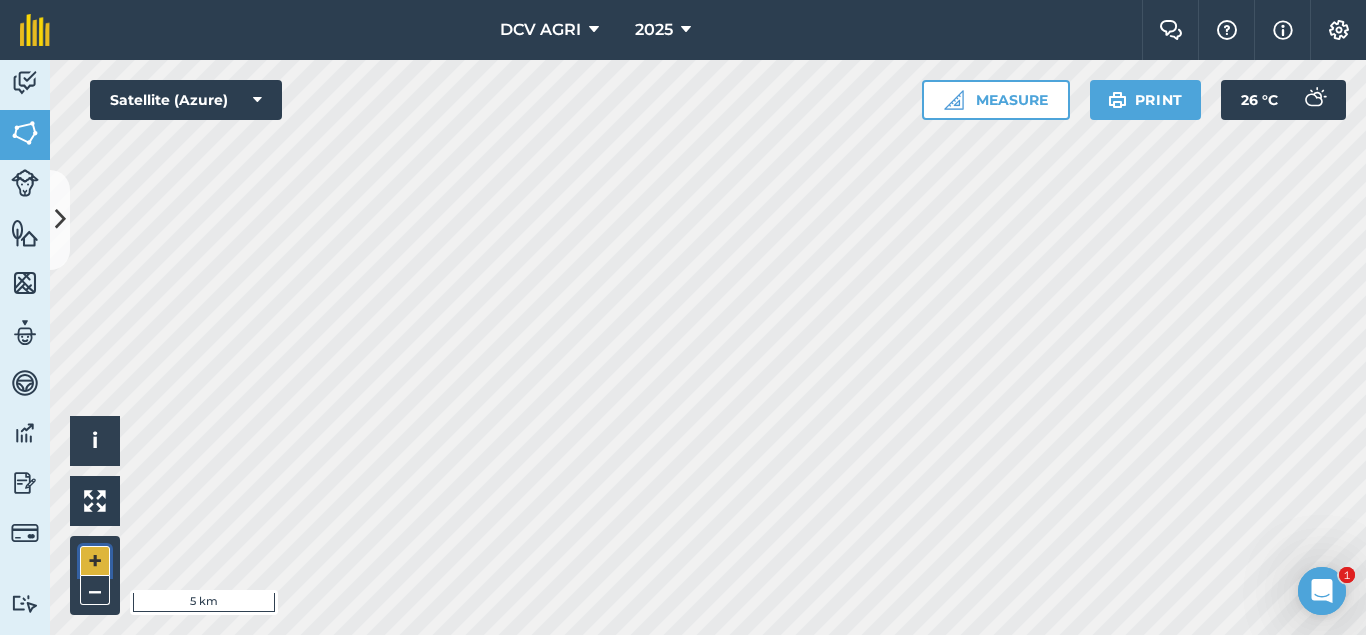 click on "+" at bounding box center (95, 561) 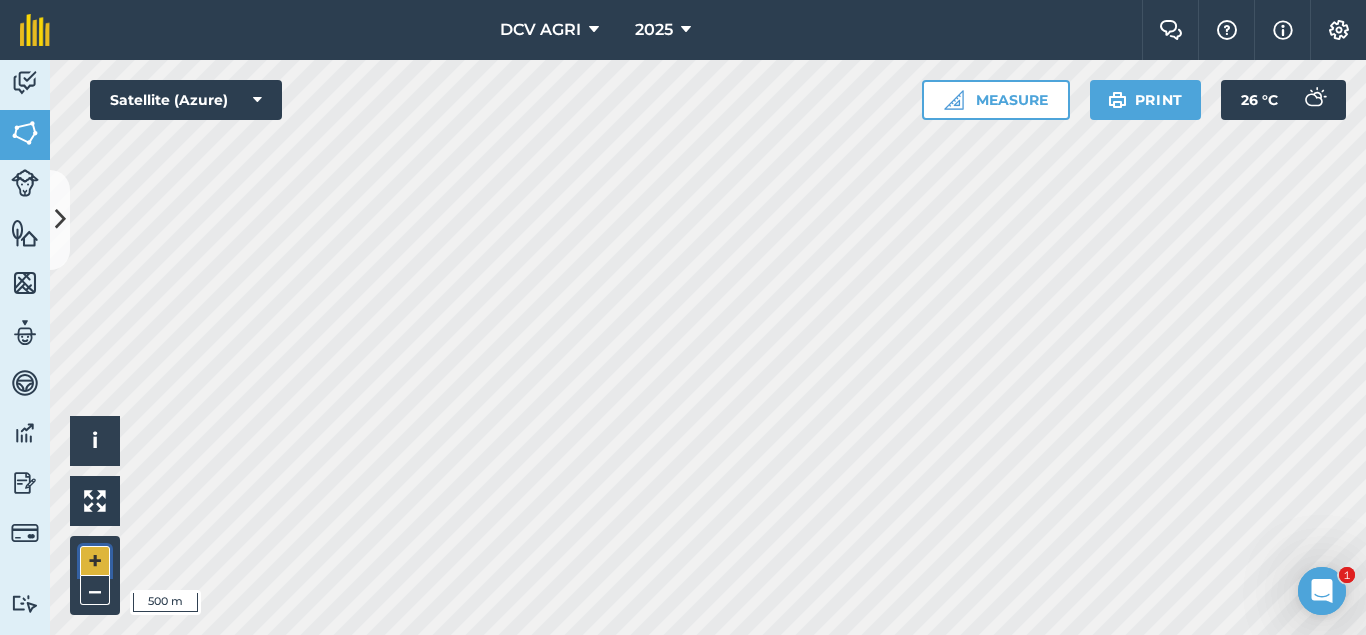 click on "+" at bounding box center (95, 561) 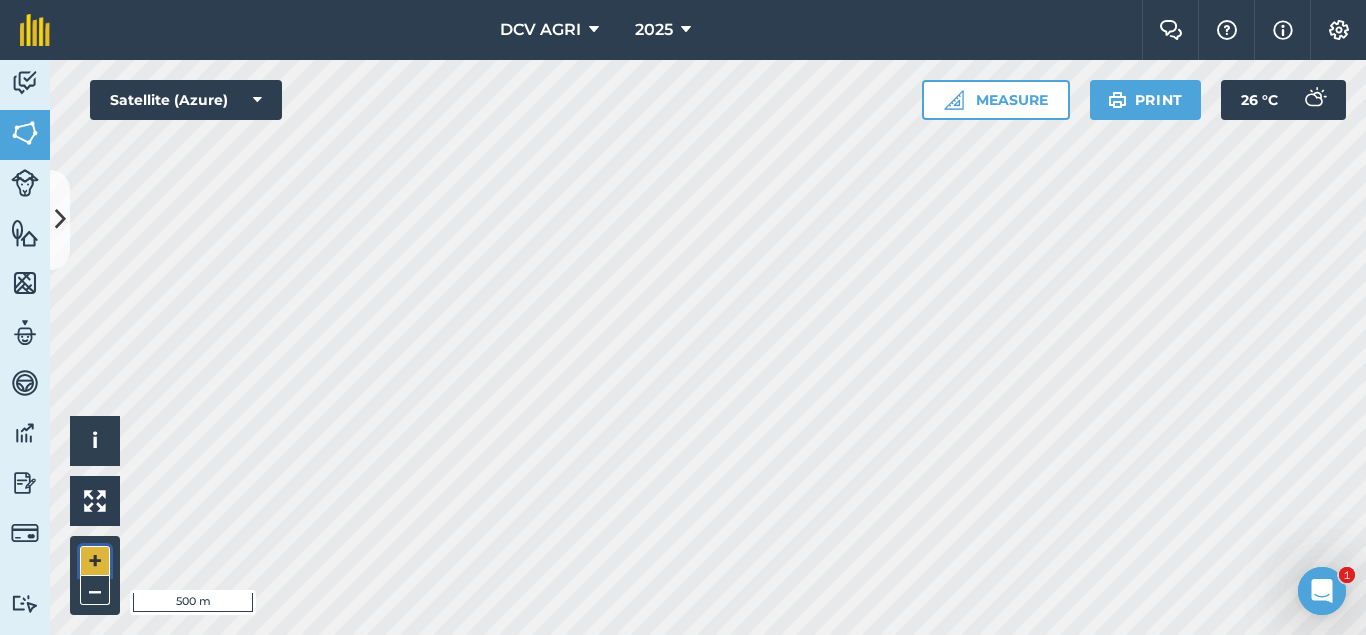 click on "+" at bounding box center (95, 561) 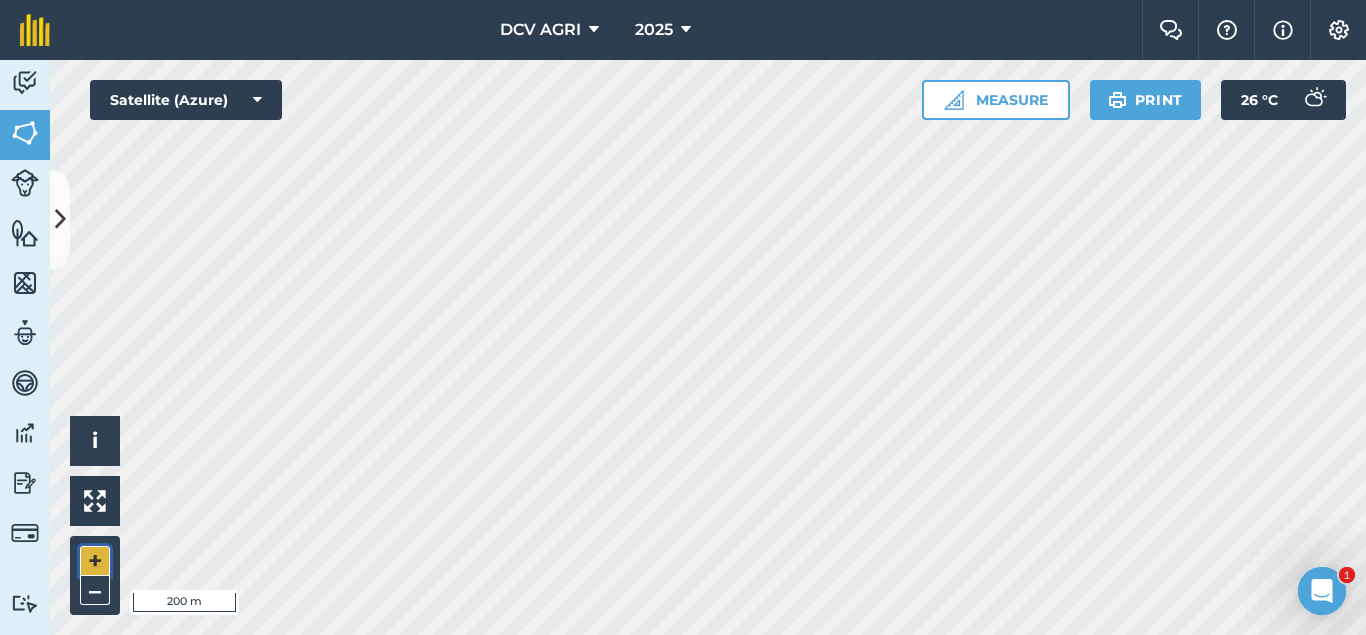 click on "Hello i © 2025 TomTom, Microsoft 200 m + –" at bounding box center [708, 347] 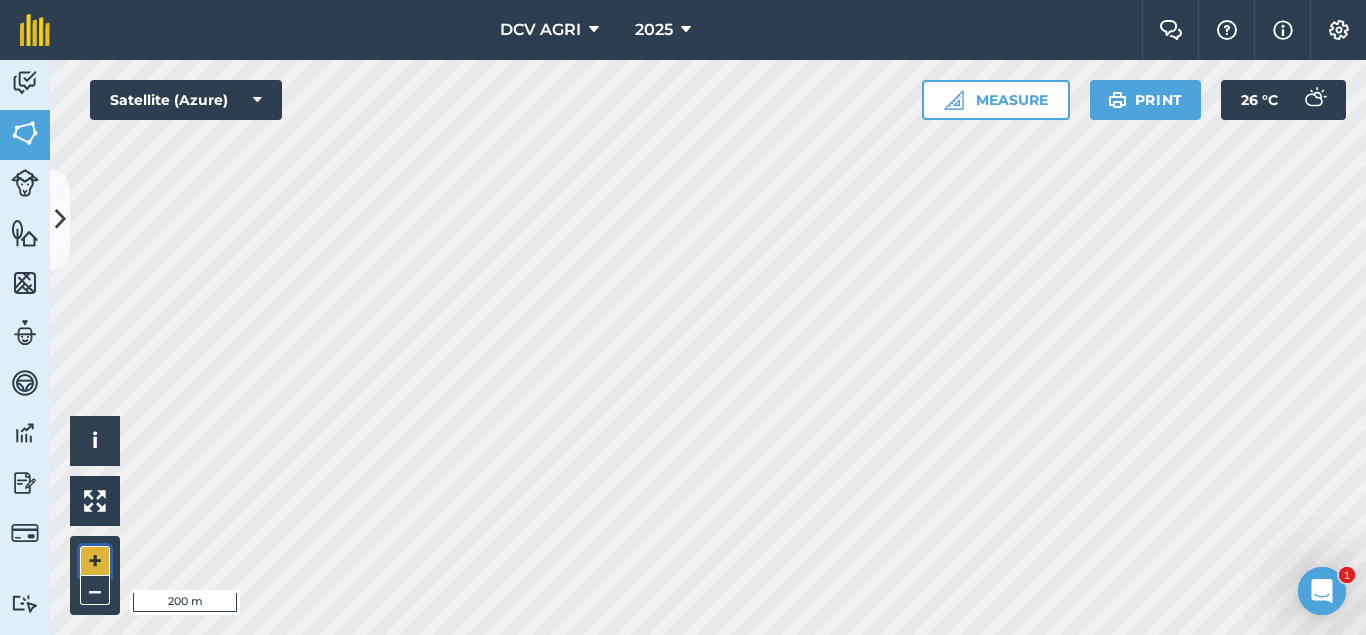 click on "+" at bounding box center [95, 561] 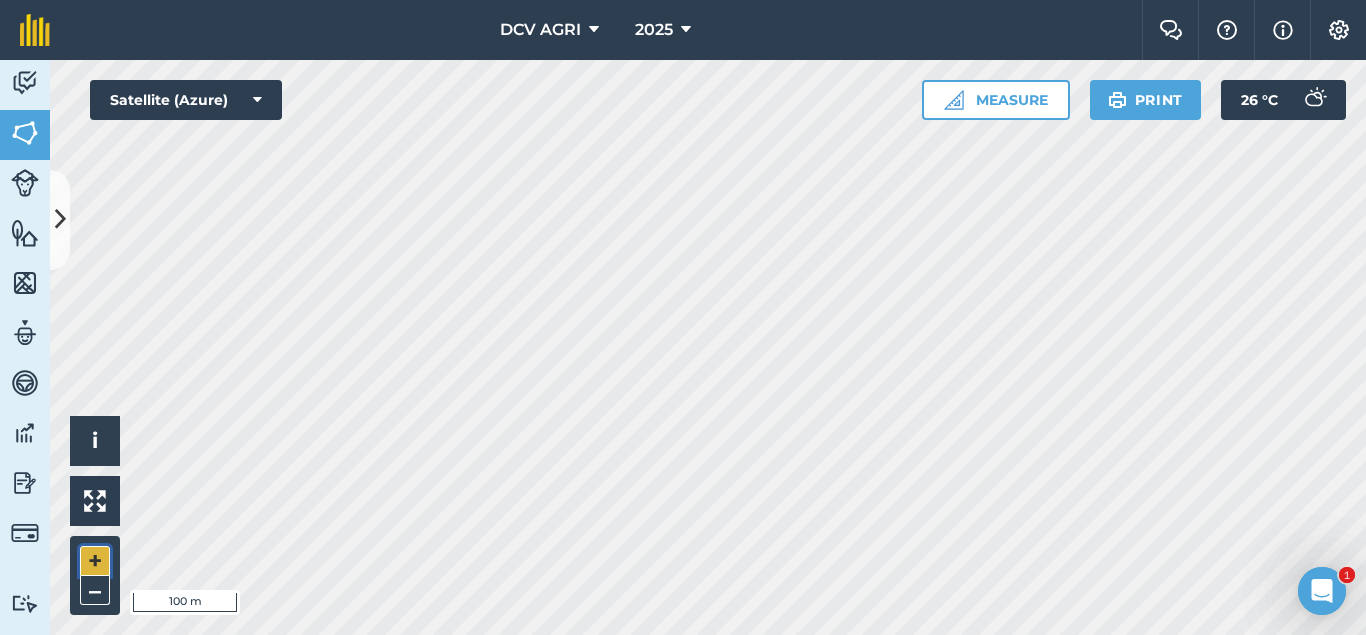 click on "+" at bounding box center (95, 561) 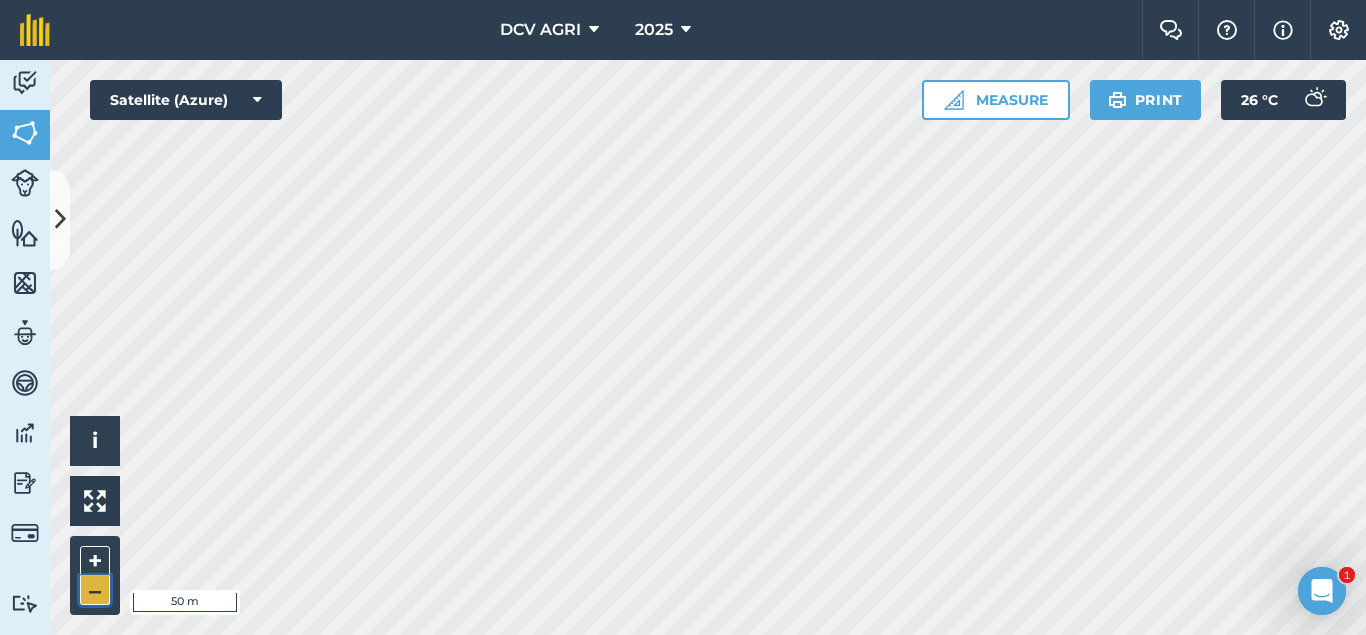 click on "–" at bounding box center (95, 590) 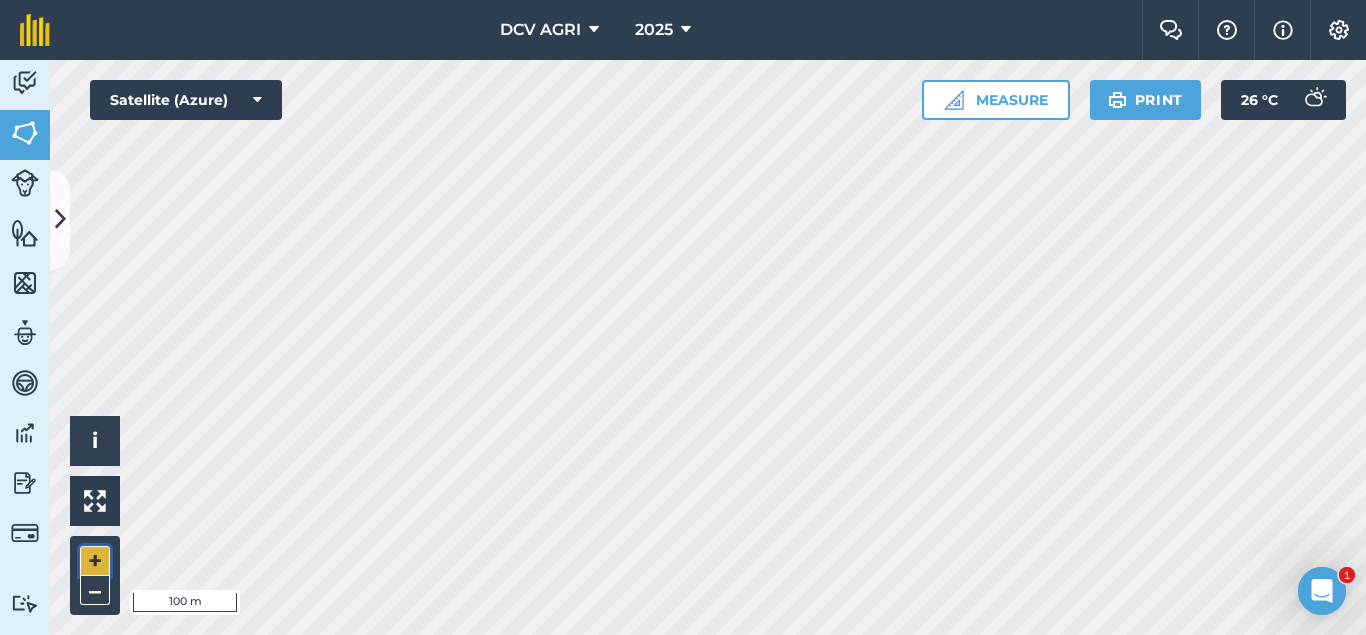 click on "+" at bounding box center (95, 561) 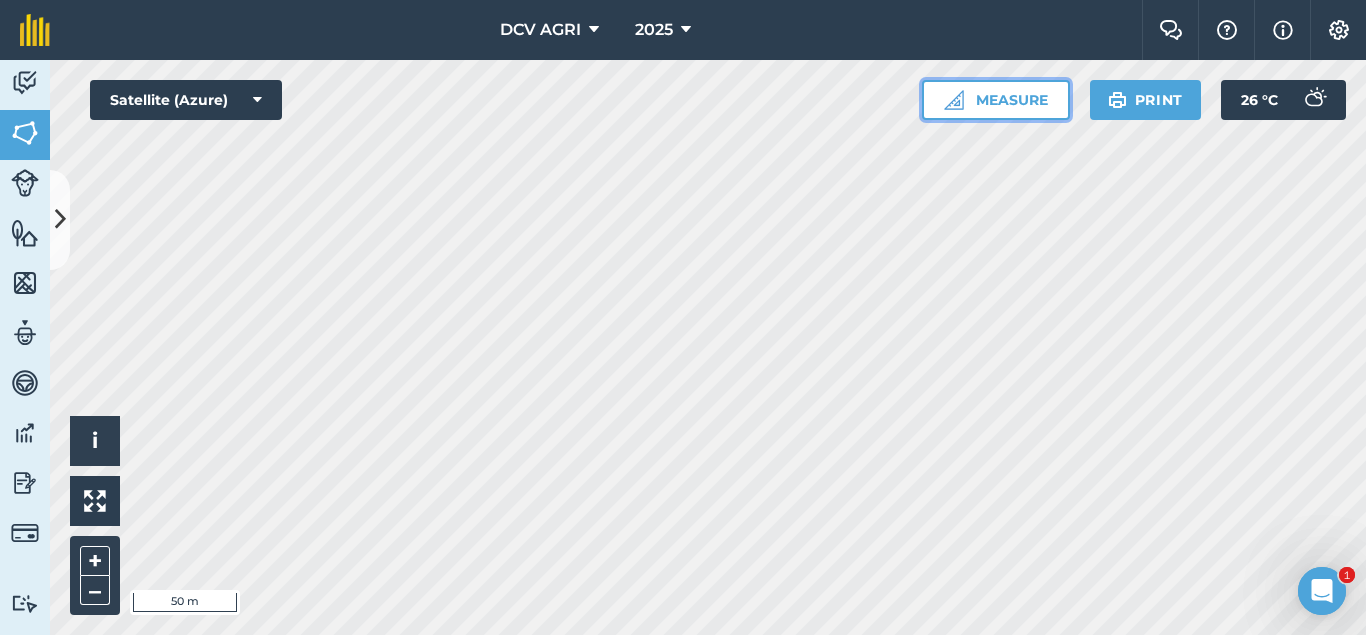 click on "Measure" at bounding box center [996, 100] 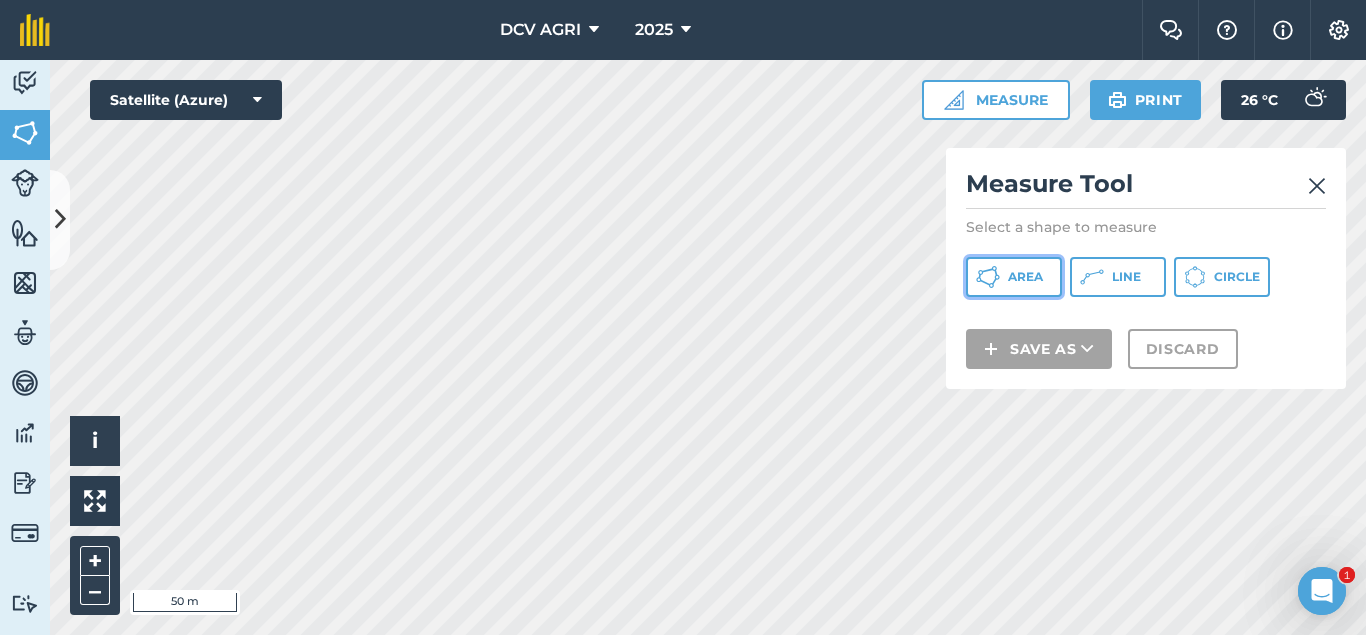 click on "Area" at bounding box center [1025, 277] 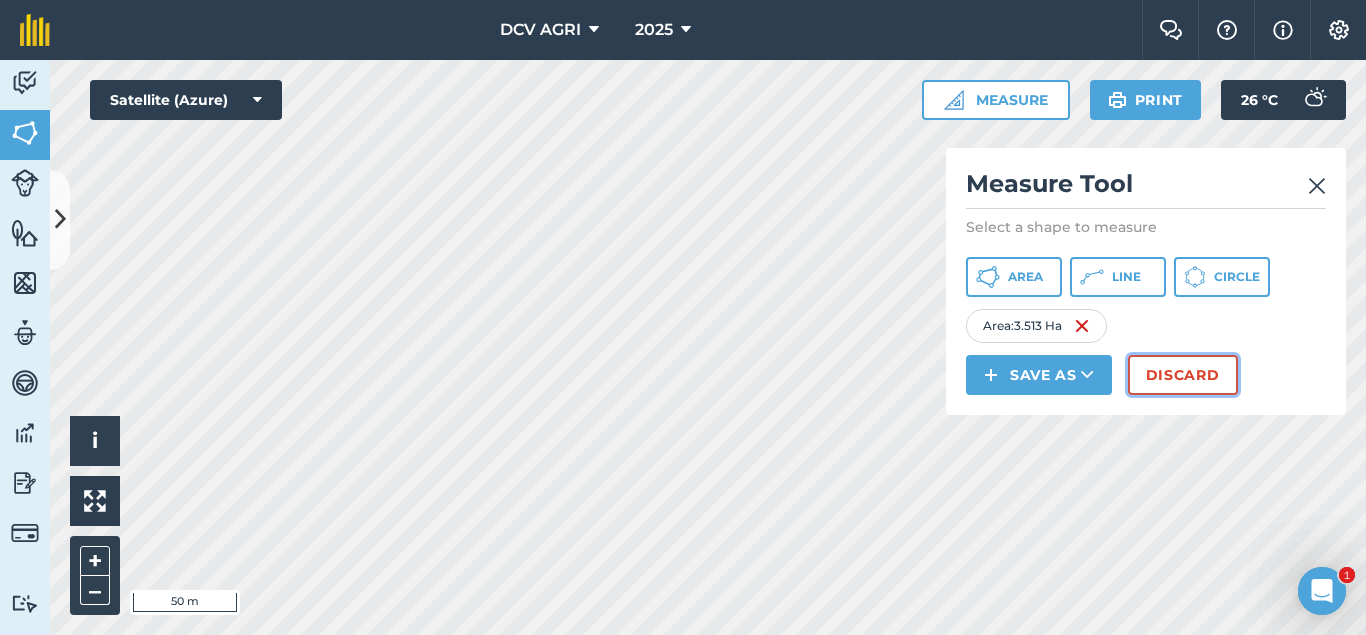 click on "Discard" at bounding box center (1183, 375) 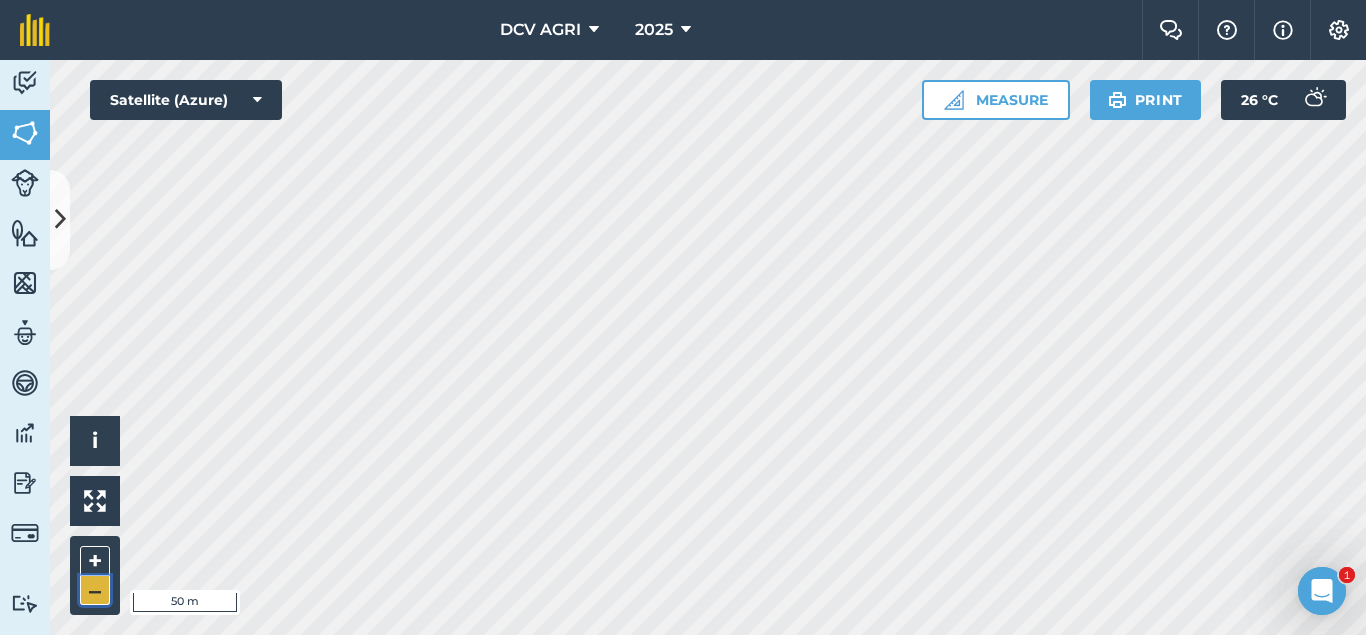 click on "–" at bounding box center (95, 590) 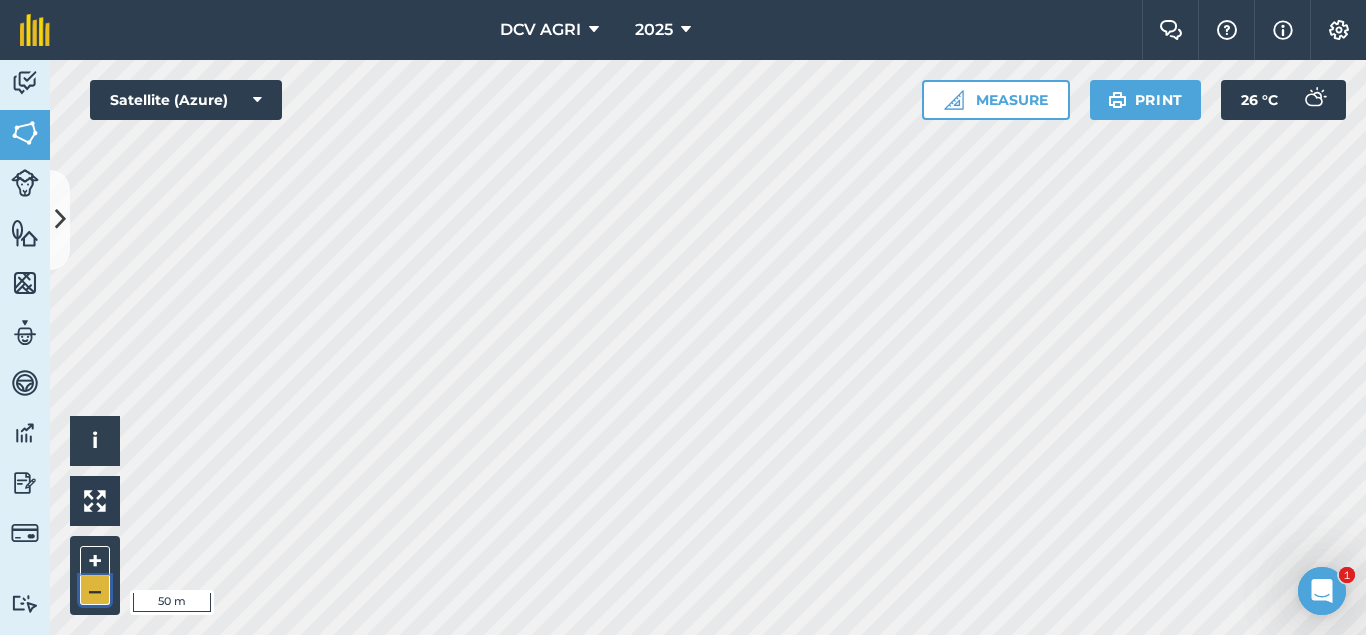 click on "–" at bounding box center [95, 590] 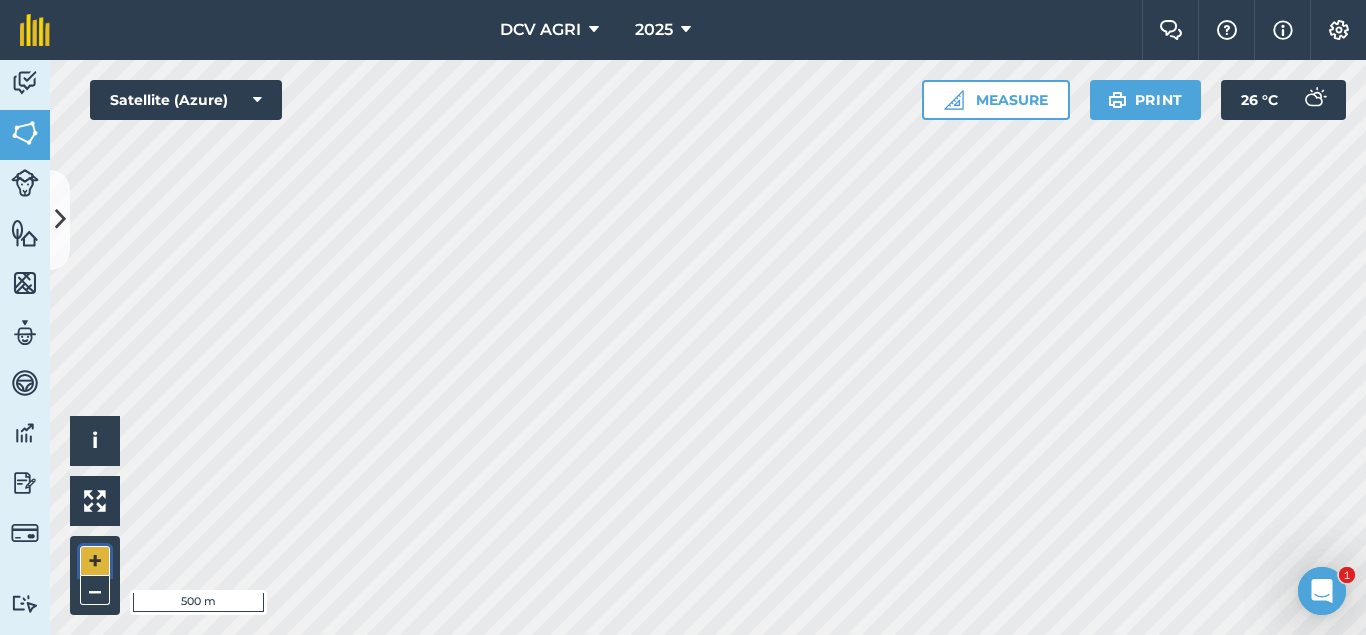 click on "+" at bounding box center [95, 561] 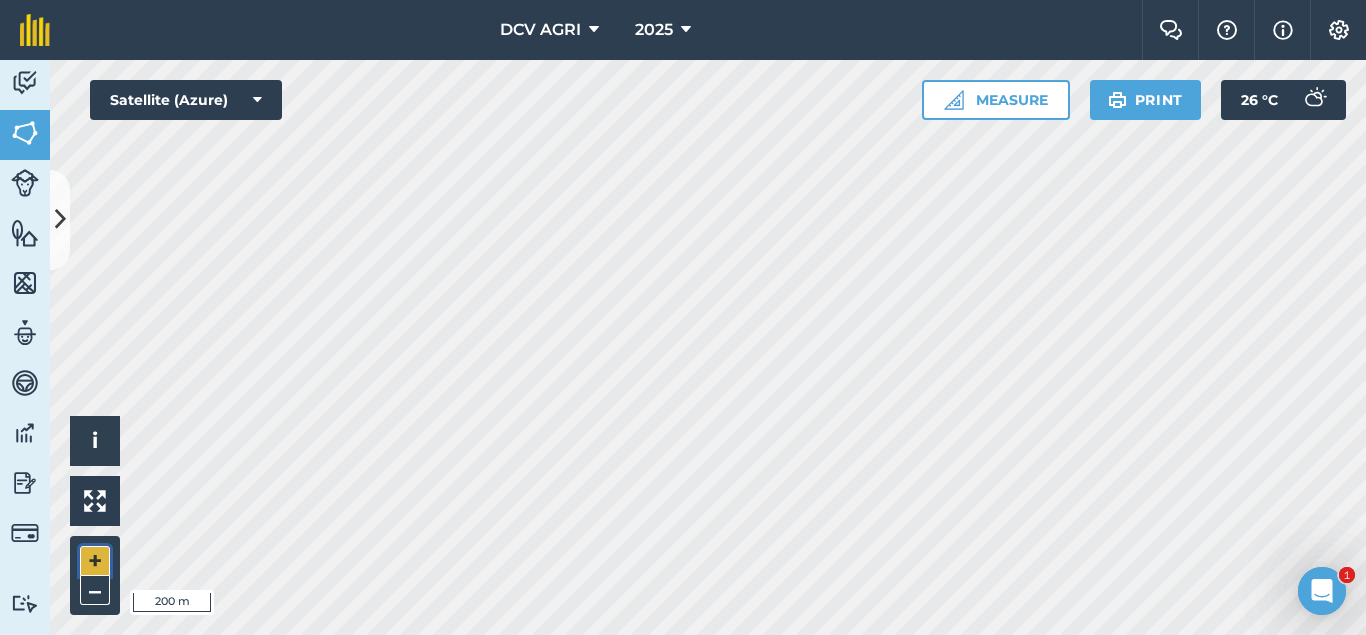 click on "+" at bounding box center (95, 561) 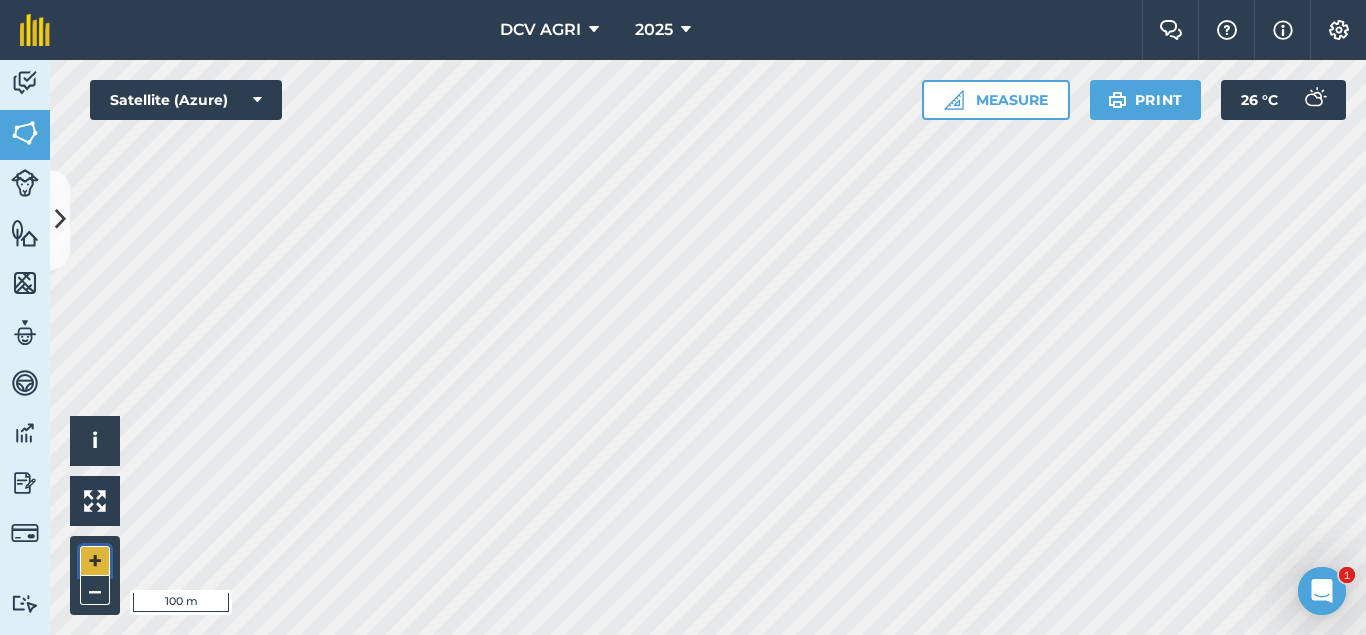 click on "+" at bounding box center (95, 561) 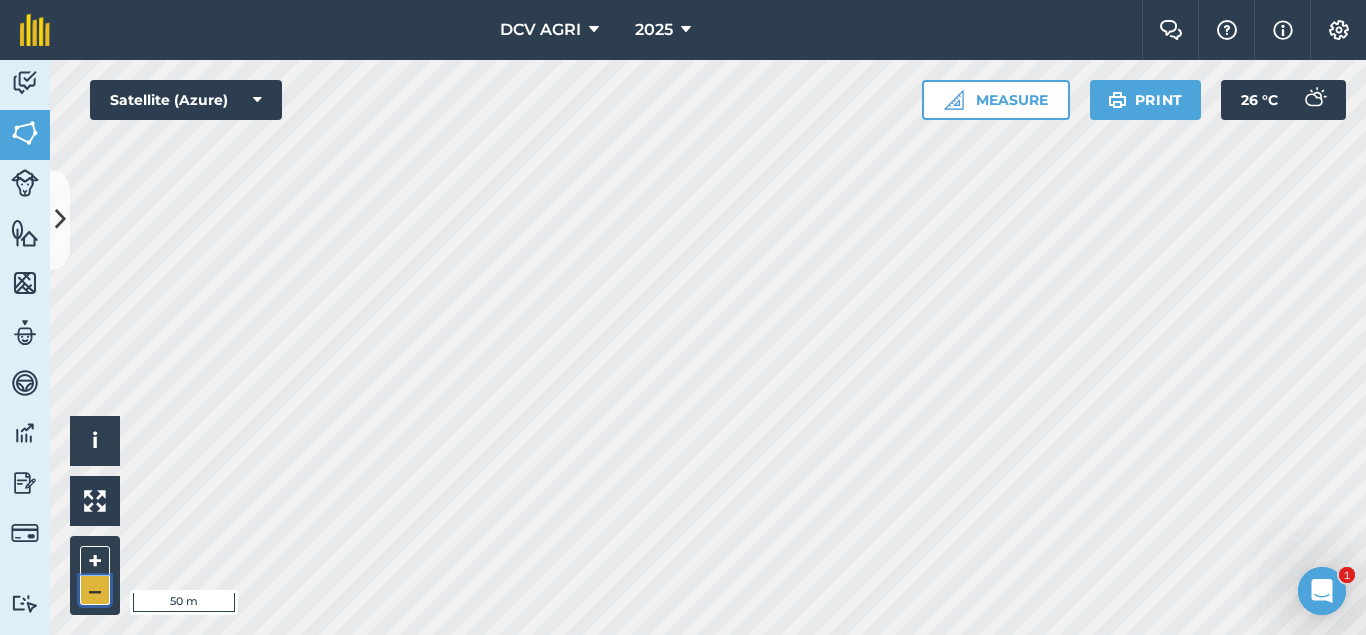 click on "–" at bounding box center (95, 590) 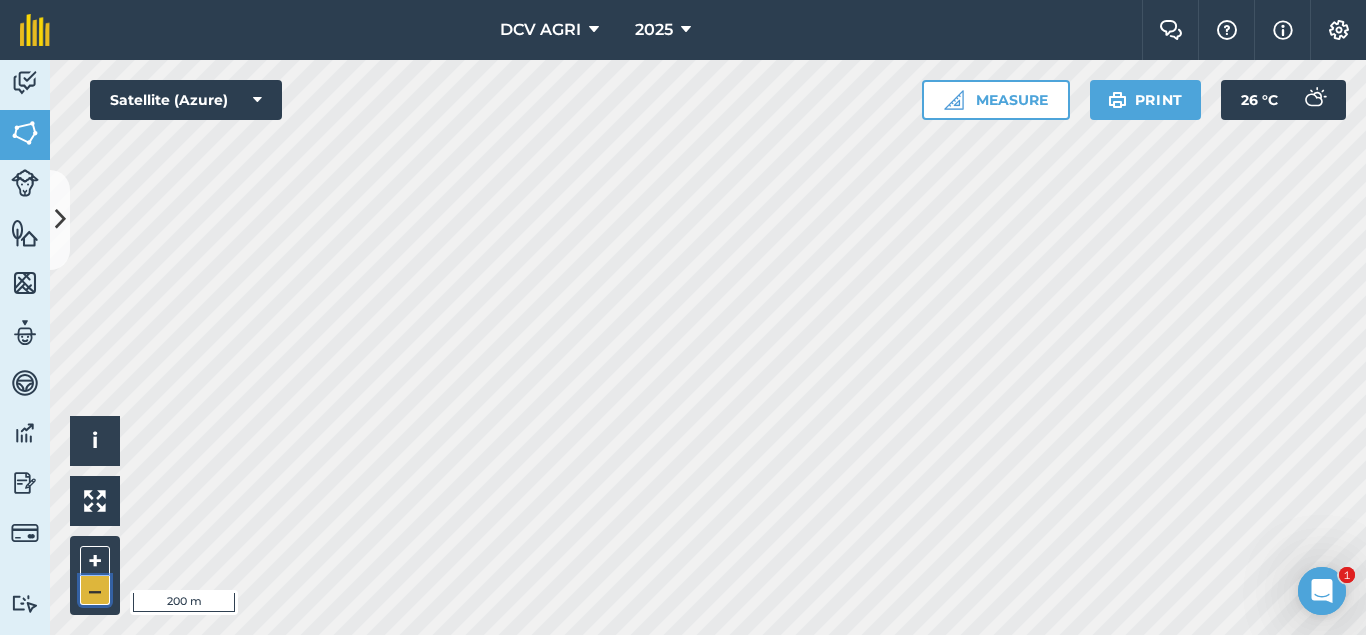 click on "–" at bounding box center (95, 590) 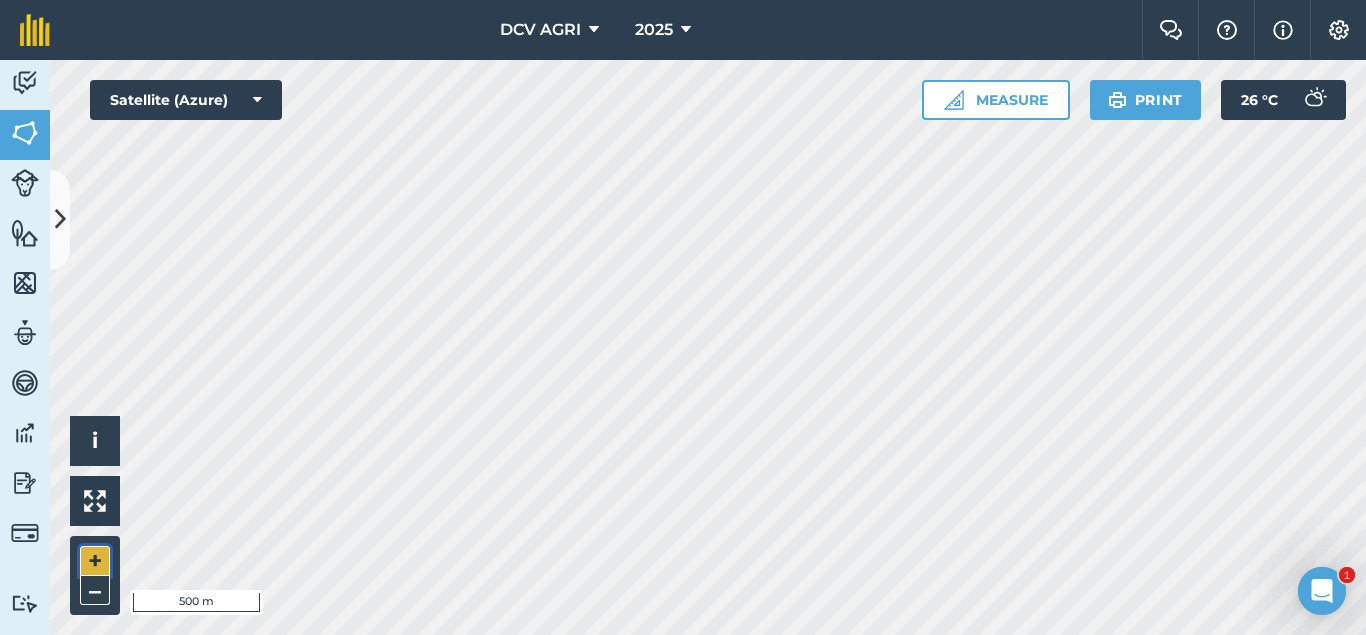 click on "+" at bounding box center (95, 561) 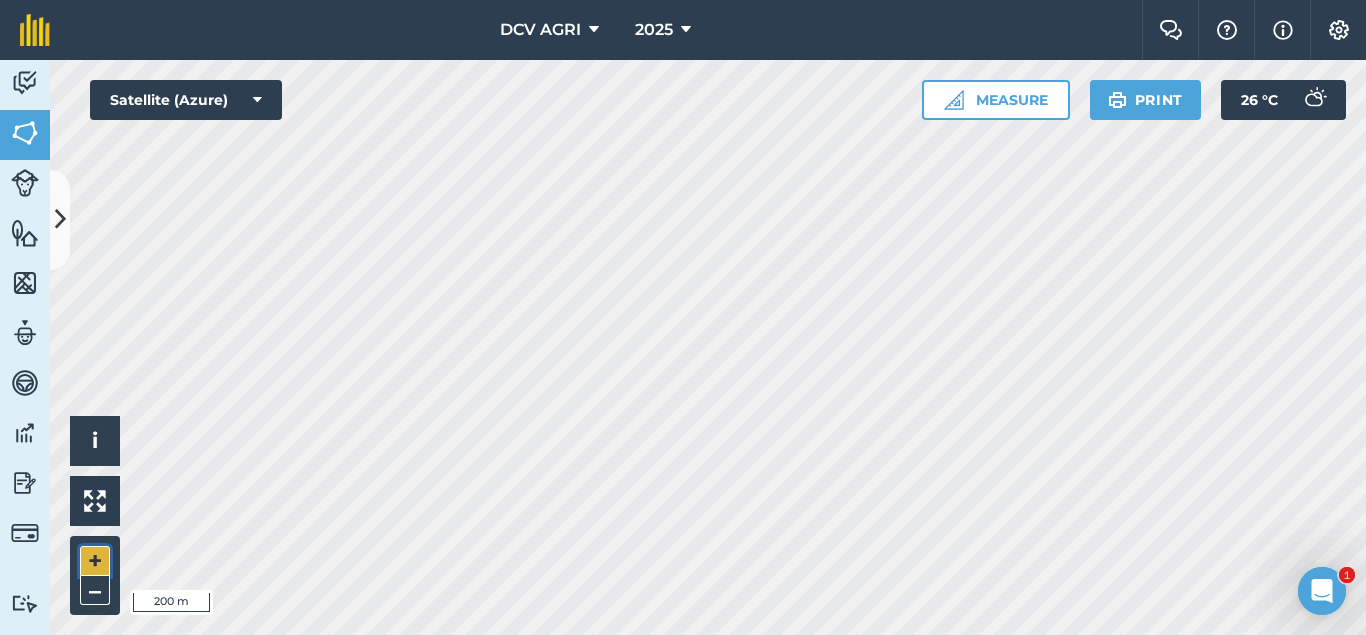 click on "+" at bounding box center [95, 561] 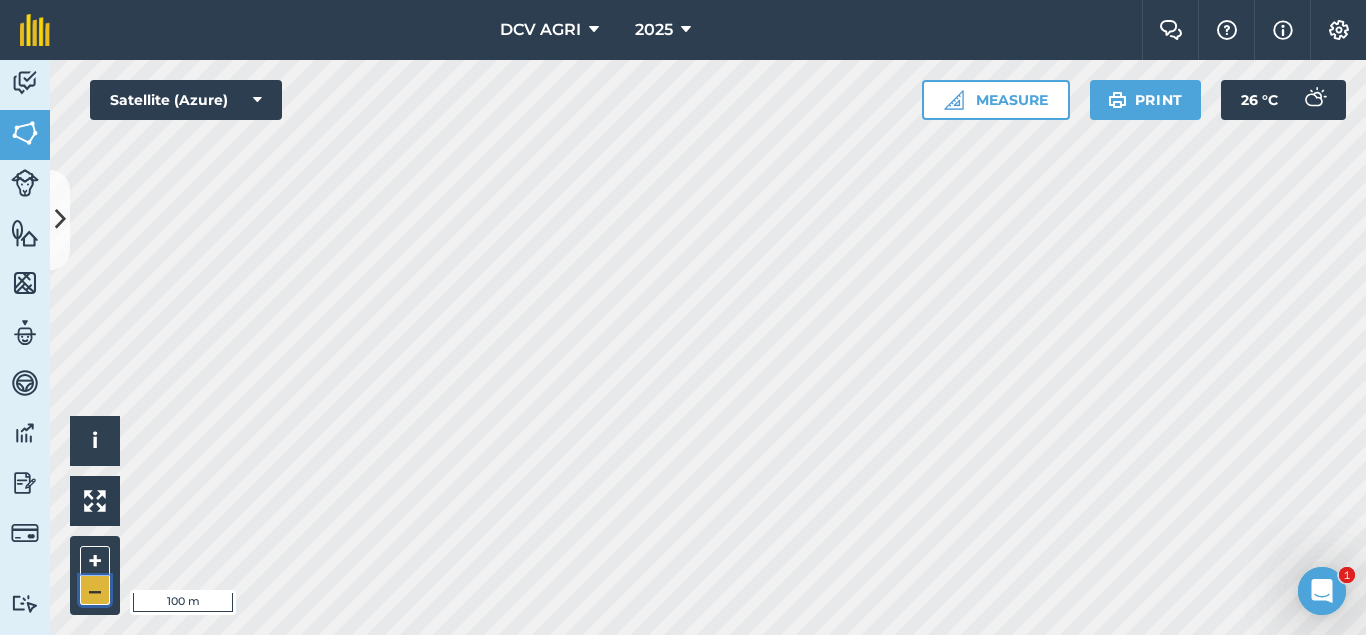 click on "–" at bounding box center [95, 590] 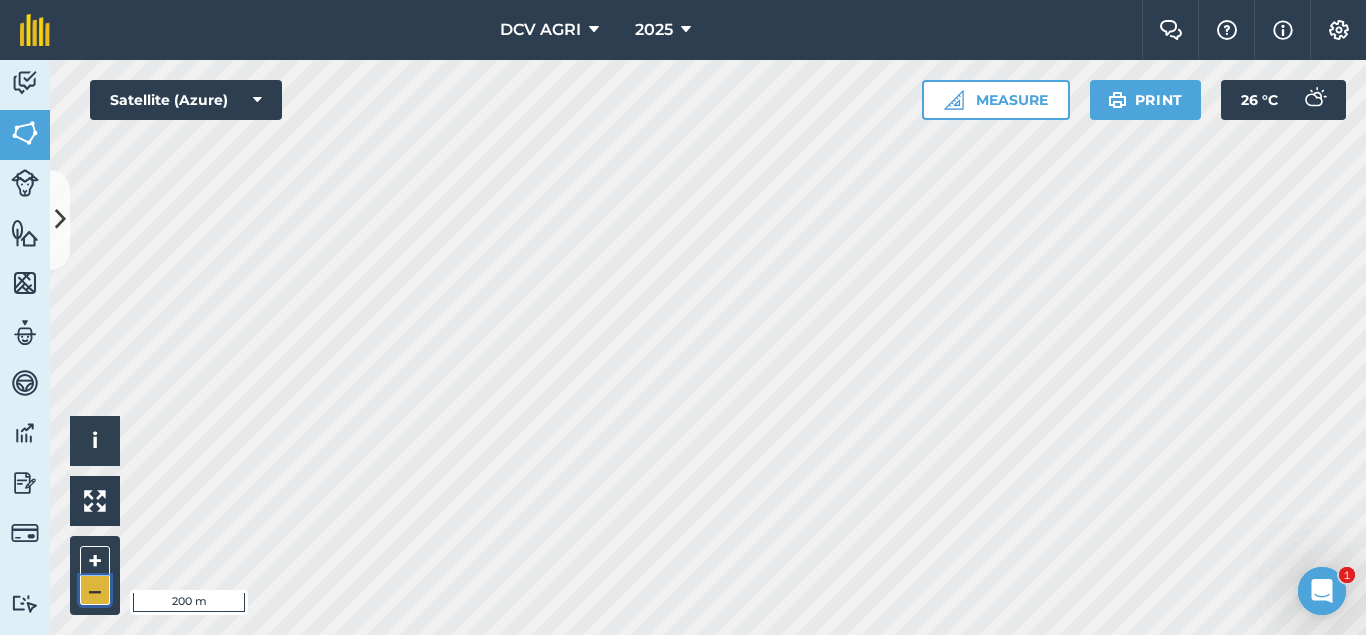 click on "–" at bounding box center (95, 590) 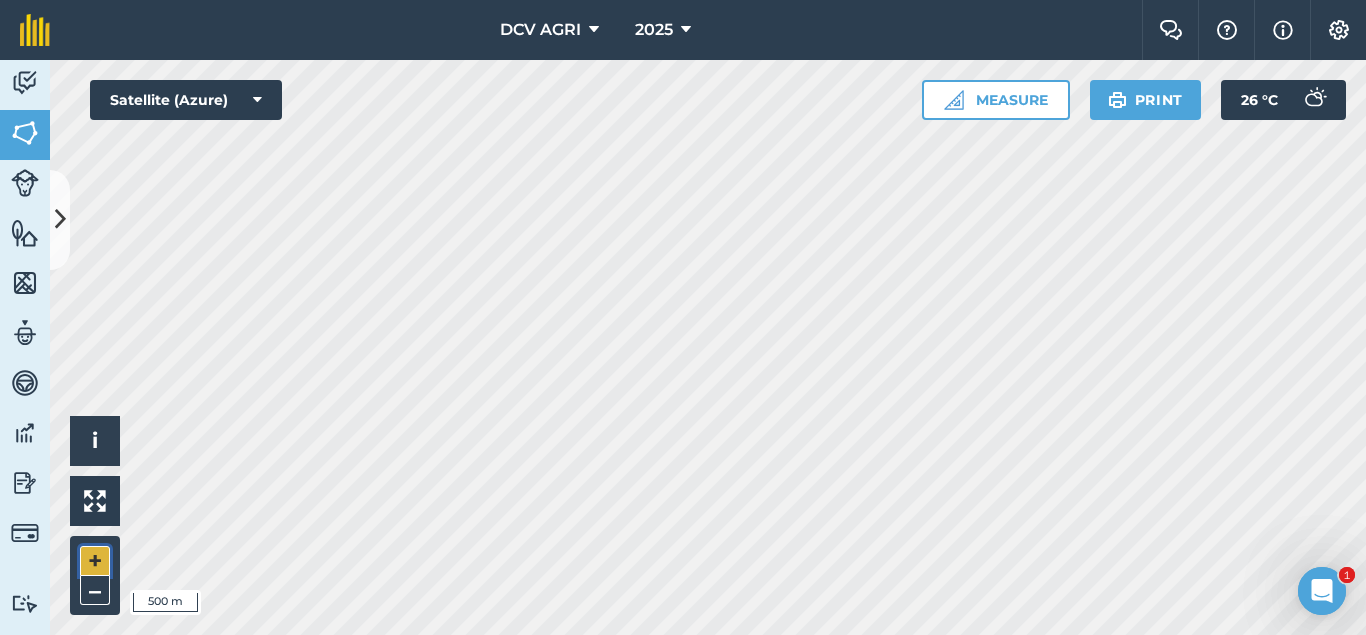 click on "+" at bounding box center (95, 561) 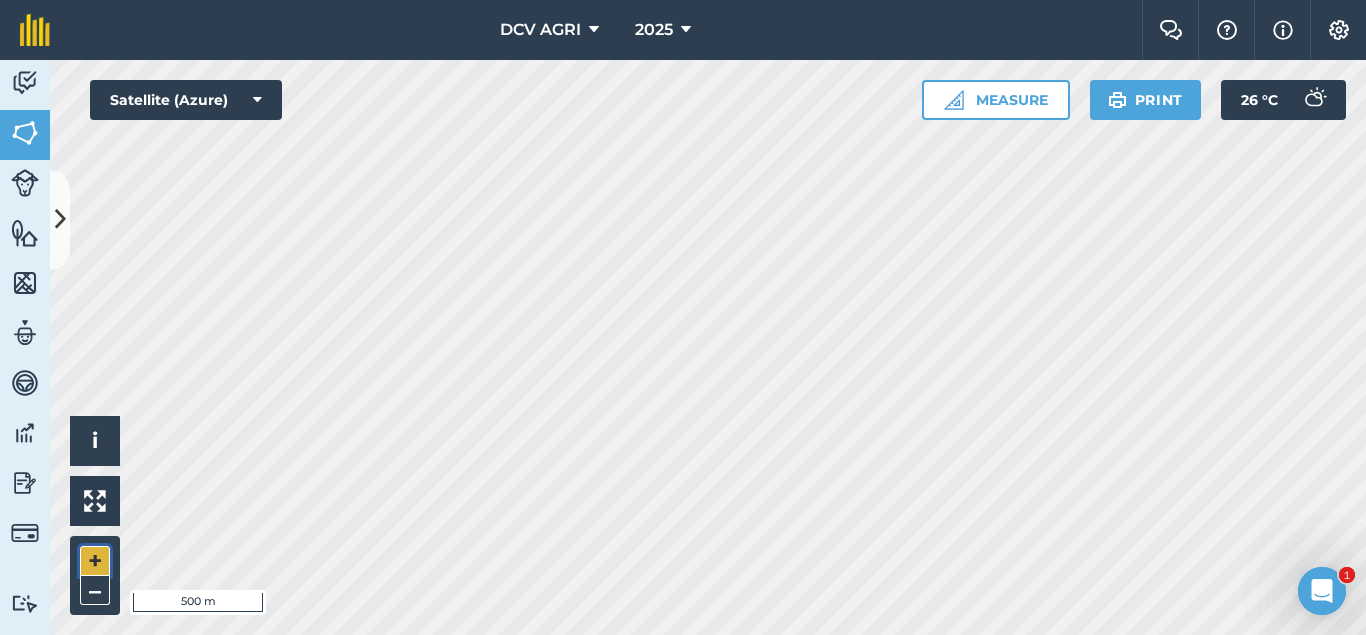 click on "+" at bounding box center (95, 561) 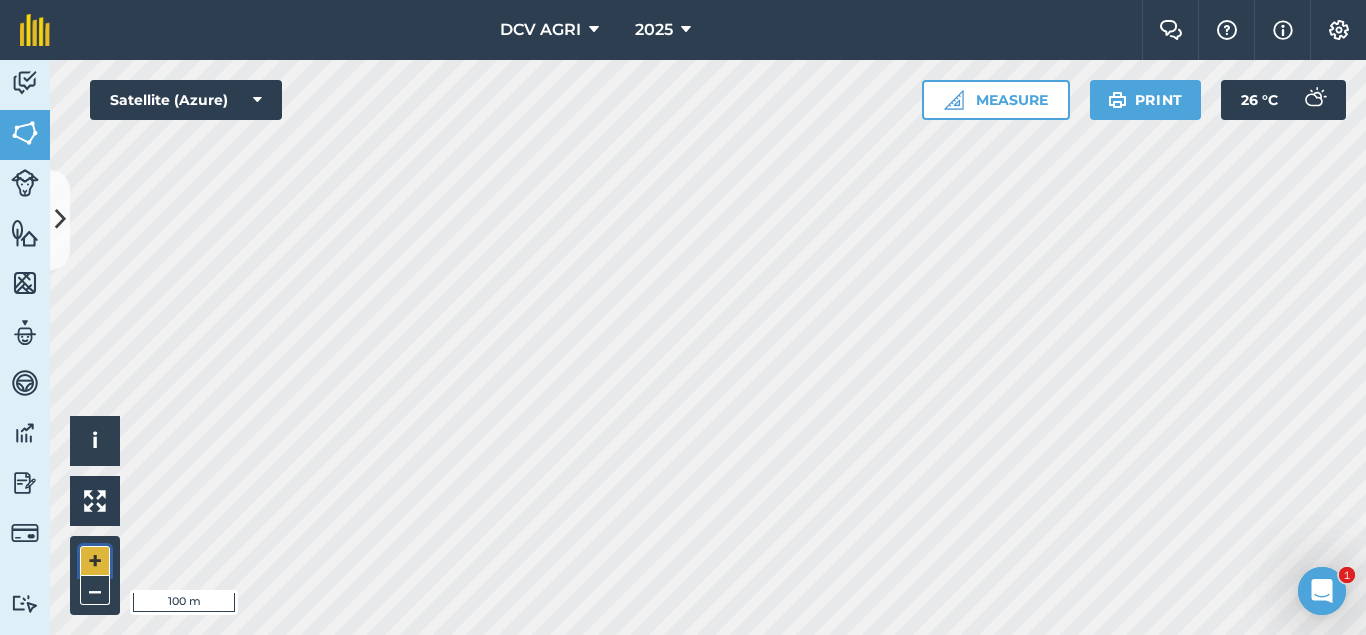 click on "+" at bounding box center [95, 561] 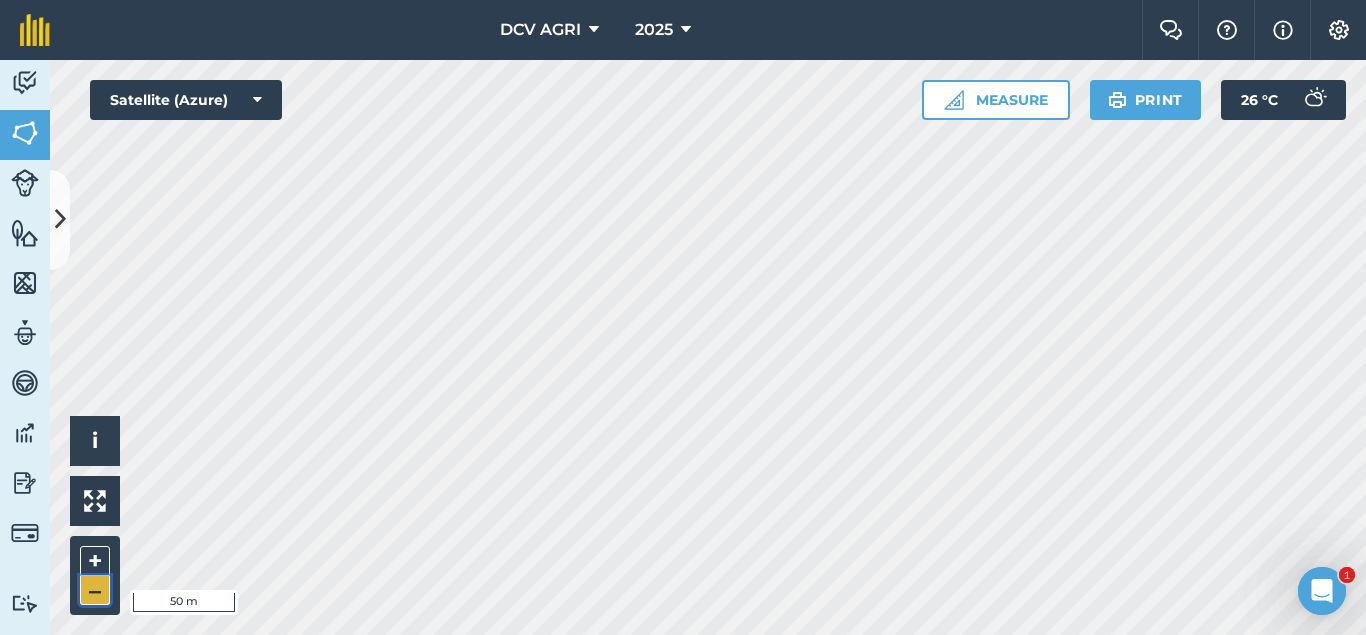 click on "–" at bounding box center (95, 590) 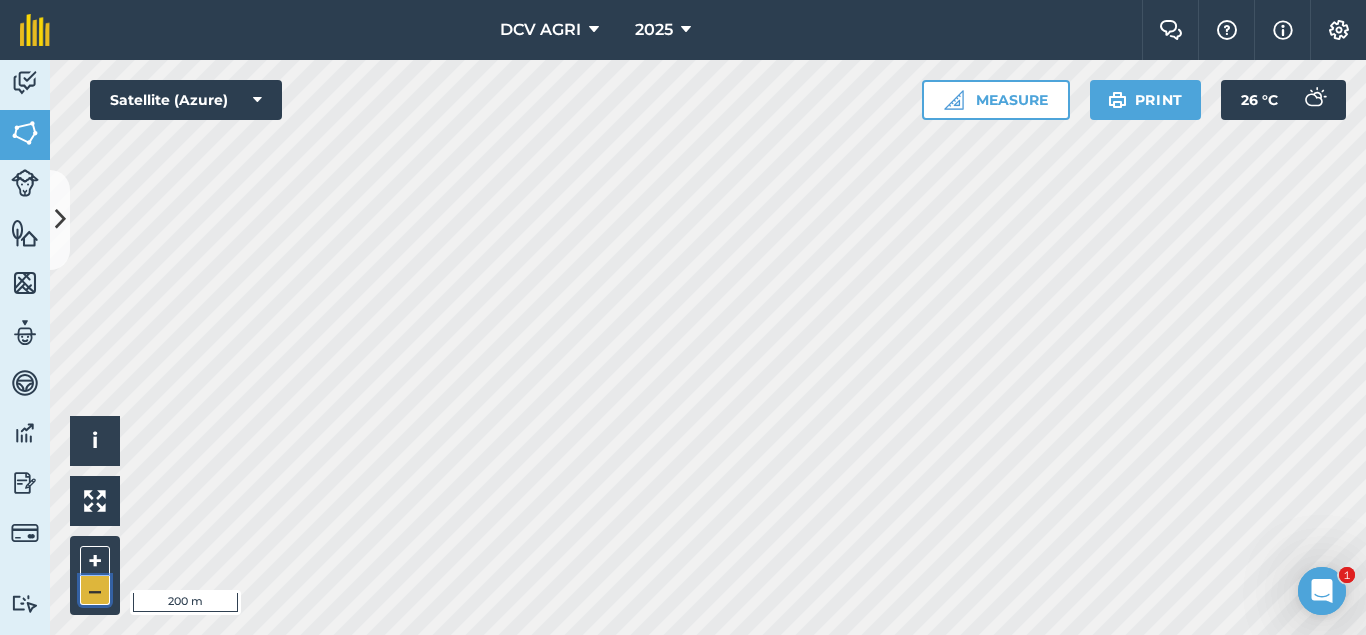 click on "–" at bounding box center (95, 590) 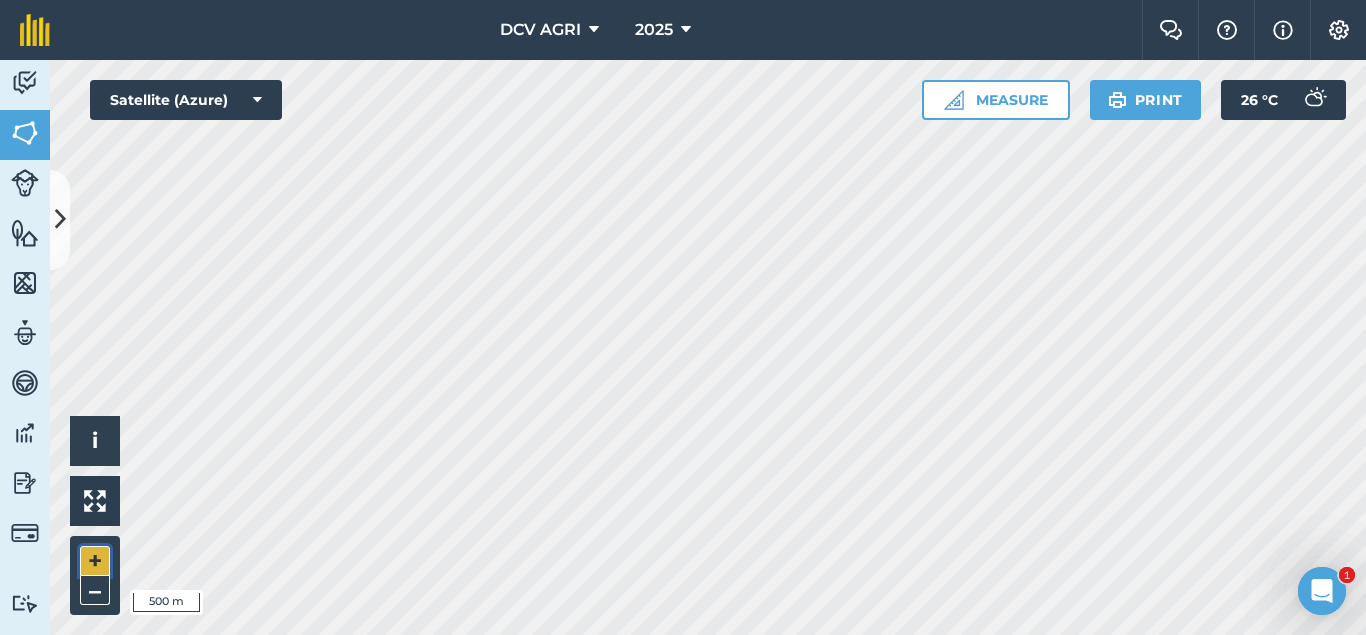 click on "+" at bounding box center (95, 561) 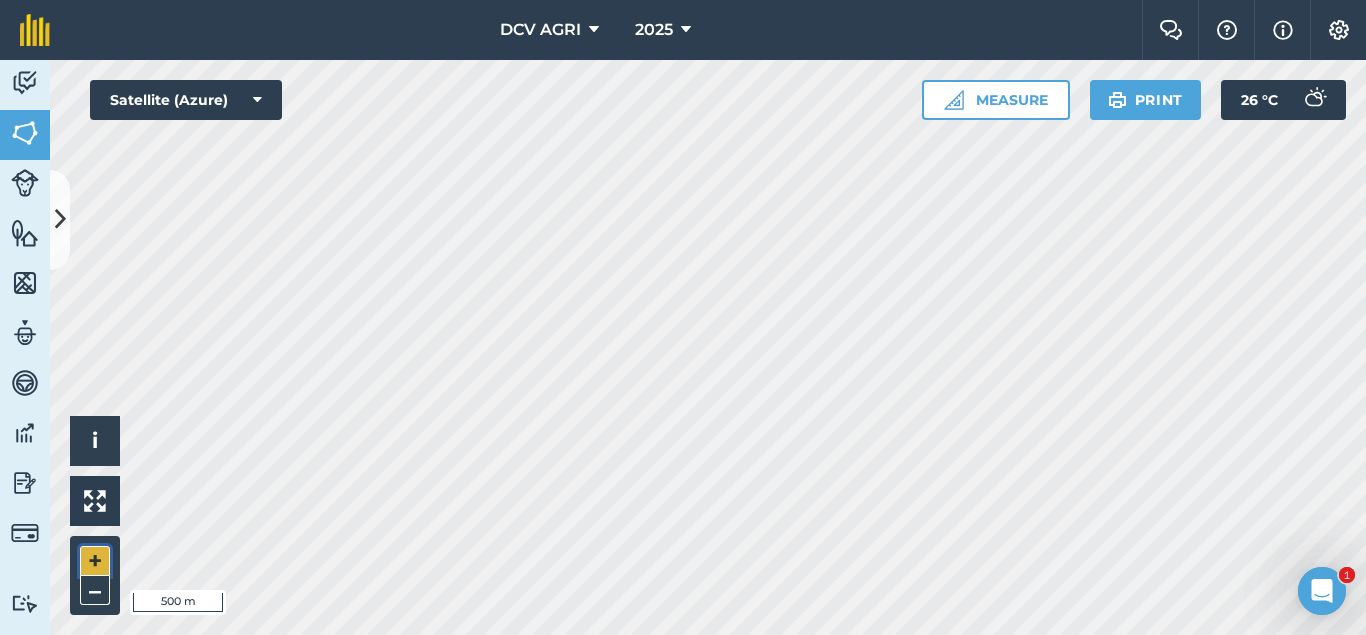 click on "+" at bounding box center (95, 561) 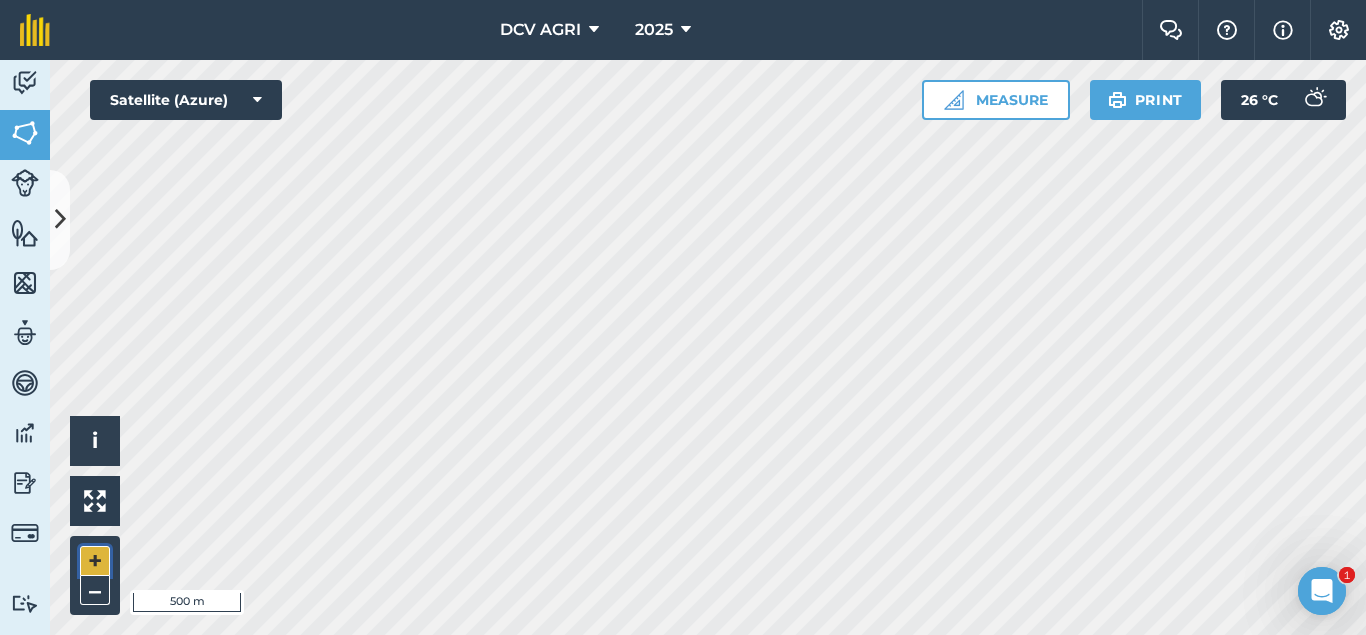 click on "+" at bounding box center [95, 561] 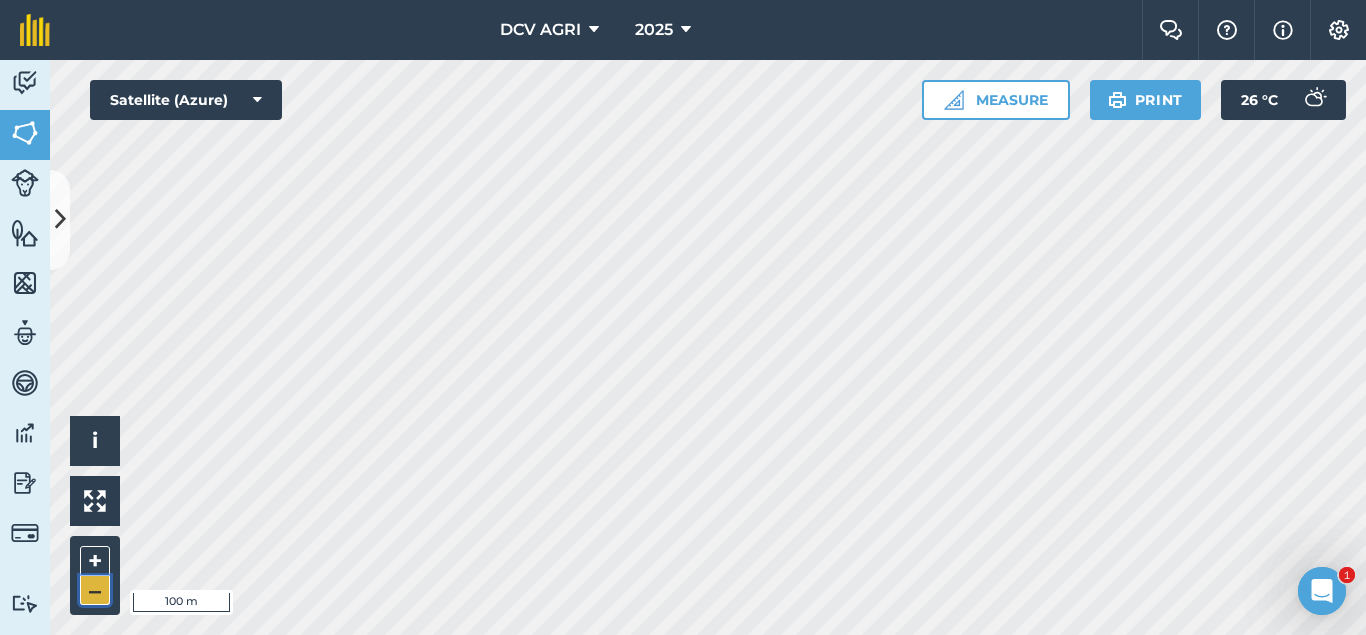 click on "–" at bounding box center (95, 590) 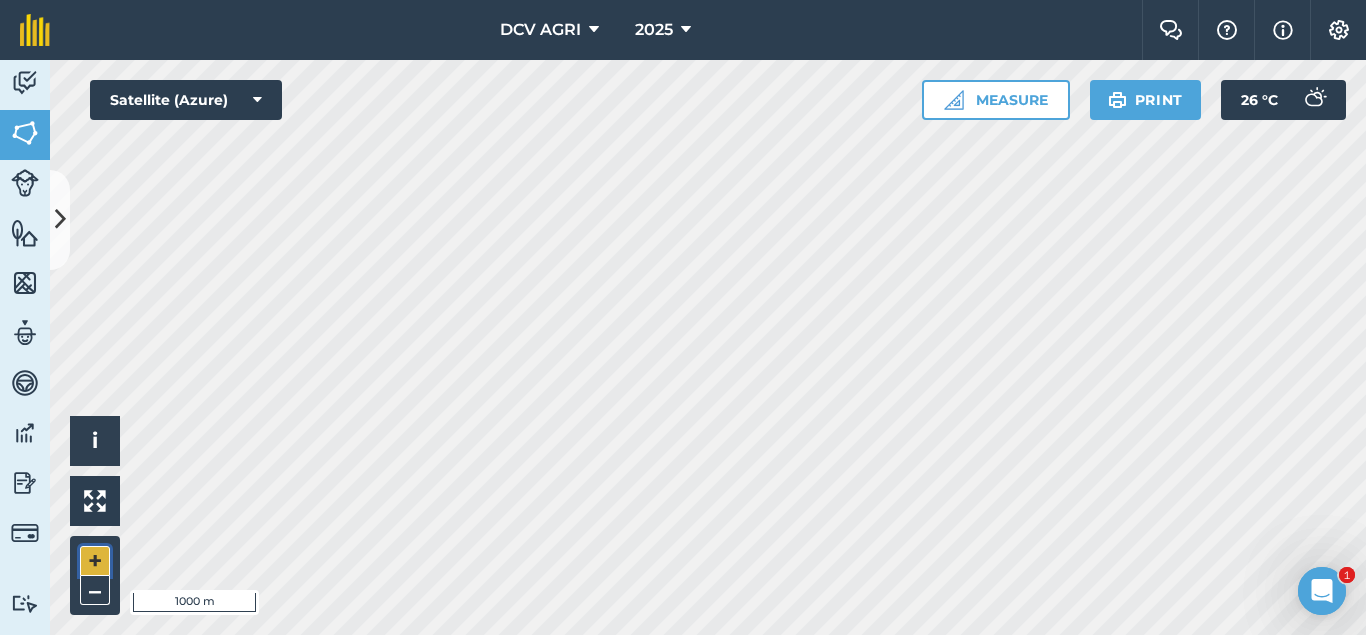 click on "+" at bounding box center [95, 561] 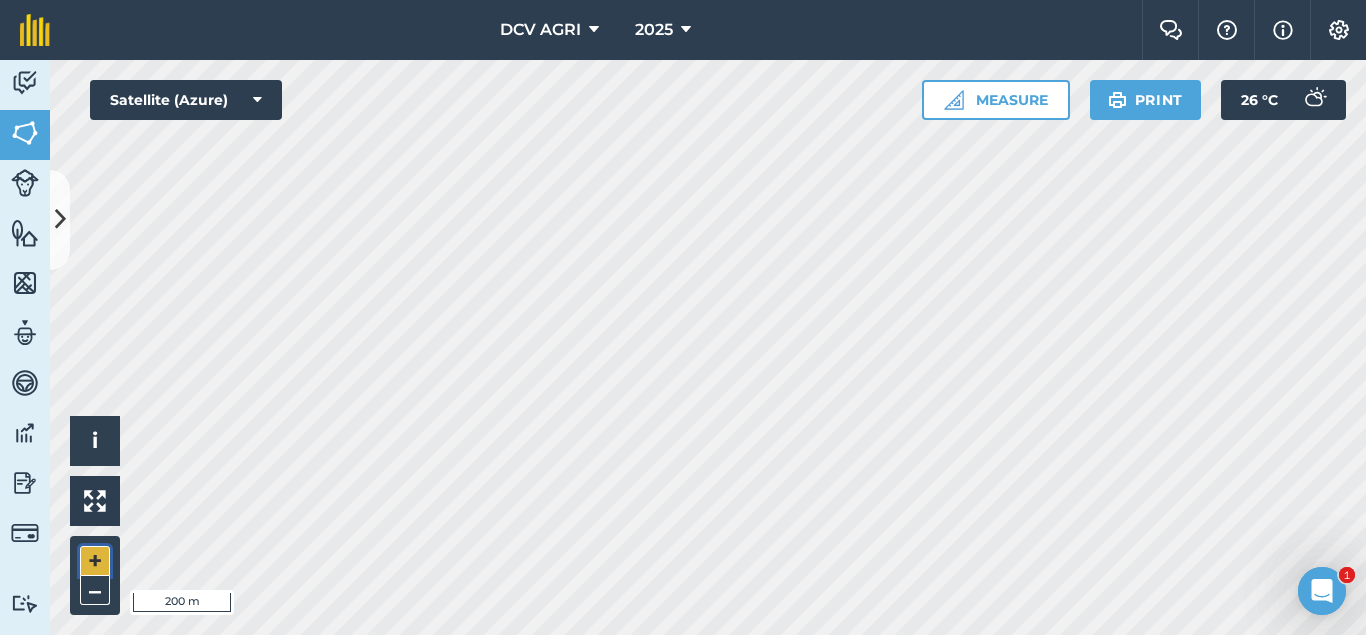 click on "+" at bounding box center [95, 561] 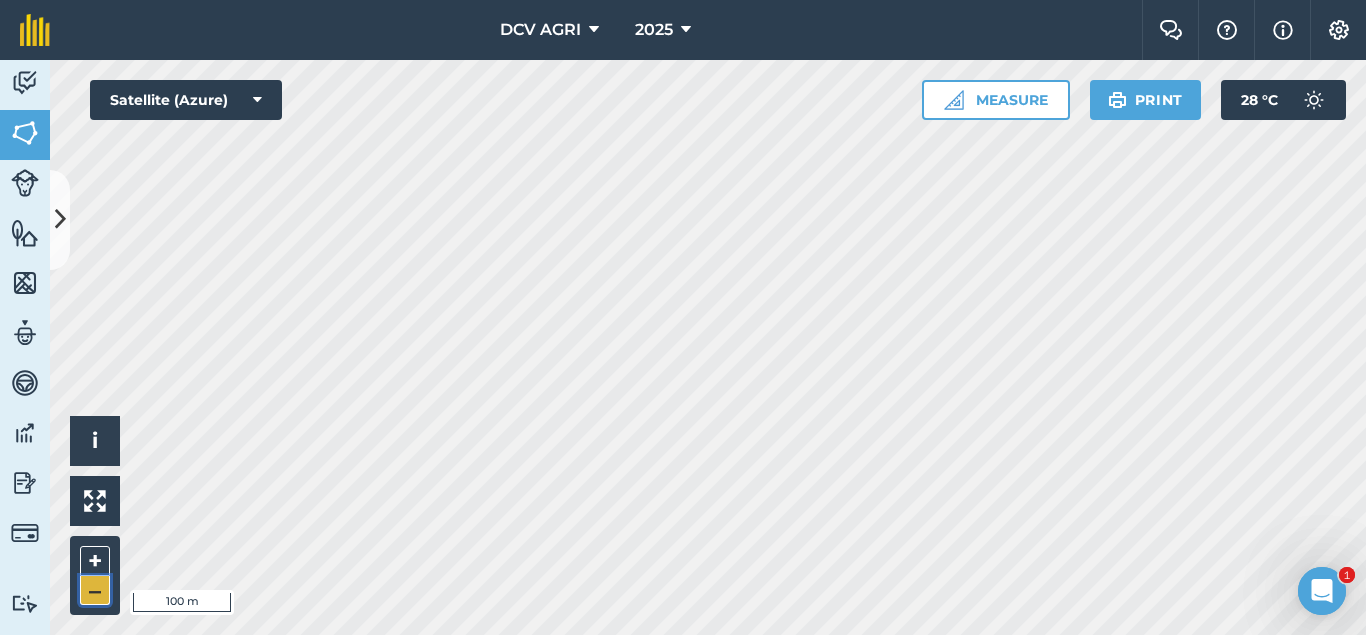 click on "–" at bounding box center (95, 590) 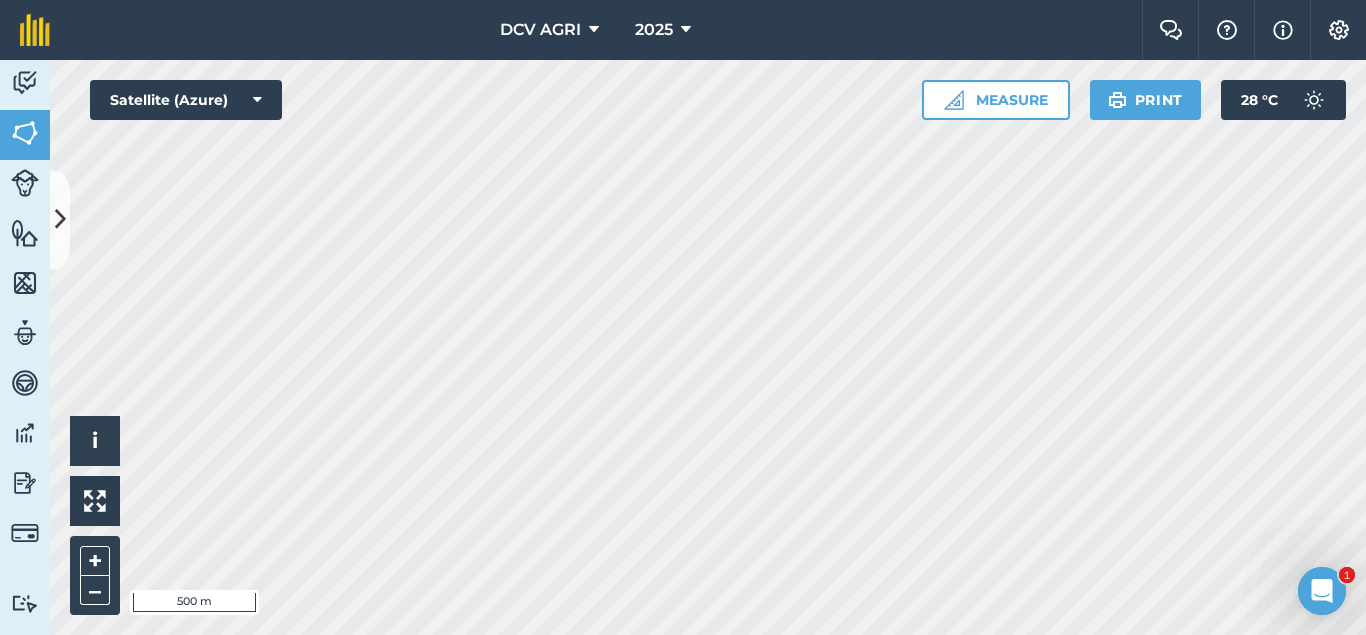 click on "DCV AGRI 2025 Farm Chat Help Info Settings DCV AGRI  -  2025 Reproduced with the permission of  Microsoft Printed on  [DATE] Field usages No usage set 011 HILUCTUGAN 012 KANAWAGAN 013 [GEOGRAPHIC_DATA] 014 POBLACION 021 ESTRERA 022 SAGKA 023 [GEOGRAPHIC_DATA]-O 024 [GEOGRAPHIC_DATA] 031 [GEOGRAPHIC_DATA] 032 [GEOGRAPHIC_DATA] 033 AGUITING 034 CANUCHI 041 MATICA-A 042 KADAUHAN 051 CAGBUHANGIN 052 CATAYUM 061 BAILAN 062 [GEOGRAPHIC_DATA][PERSON_NAME] 063 TIPIK 064 CATMON 065 SABANG BA-O 066 [PERSON_NAME] 070 [PERSON_NAME] 071 COLISAO 081 DONGHOL 083 SUMANGA 084 PATAG 090 IPIL BILLET - FEB BILLET - JAN CAPAHI CUTBACKED END OF CONTRACT H0- POOR STAND H0-FOR LOADING H0-HARVEST COMPLETED H0-HARVESTED PARTIAL H0-PLOW OUT H0-PLOWED H1-JAN H10-OCT H11-NOV H12-DEC H2-FEB H3-MAR H4-APR H5-MAY H6-JUN H7-[DATE] H8-AUG H9-SEPT H9-SEPT MANUAL - FEB MANUAL - JAN NO FLY ZONE NOT ACCESSIBLE Other Other PLANT CANE PROJECTED NURSERY R1 R10 R2 R3 R4 R5 R6 SUGARCANE TPH 30 TPH 40 TPH 50 TPH 60 TPH 70 TPH 80 V 01-105 V 02-247 V 03-171 V 07-195 V 07-66 V 08-57 V 1683 / 07-66 V 2002-0359 V 2003-1895 V 84-524" at bounding box center (683, 317) 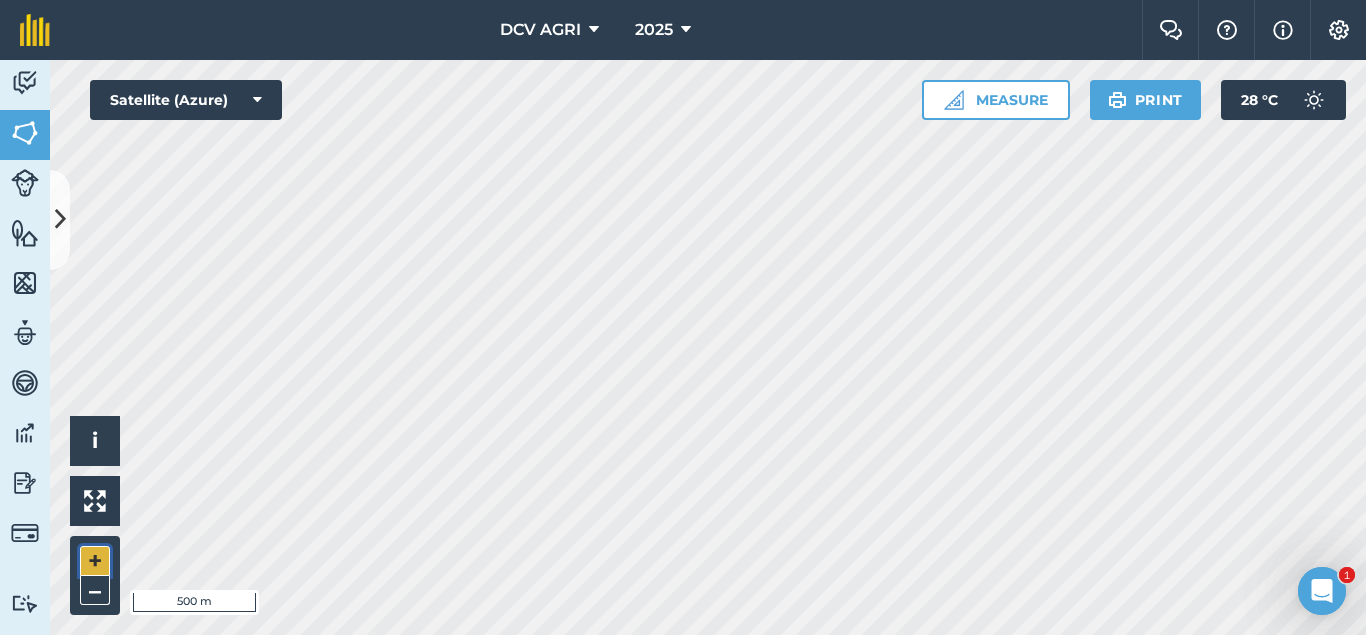 click on "+" at bounding box center [95, 561] 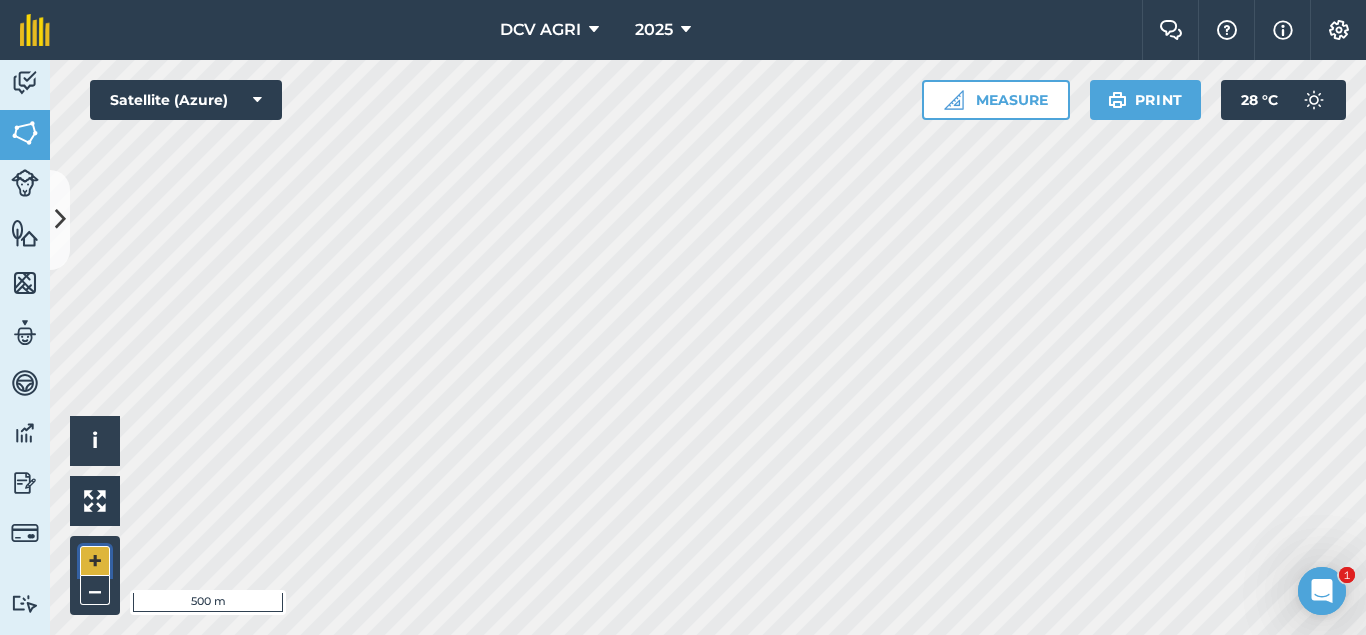 click on "+" at bounding box center [95, 561] 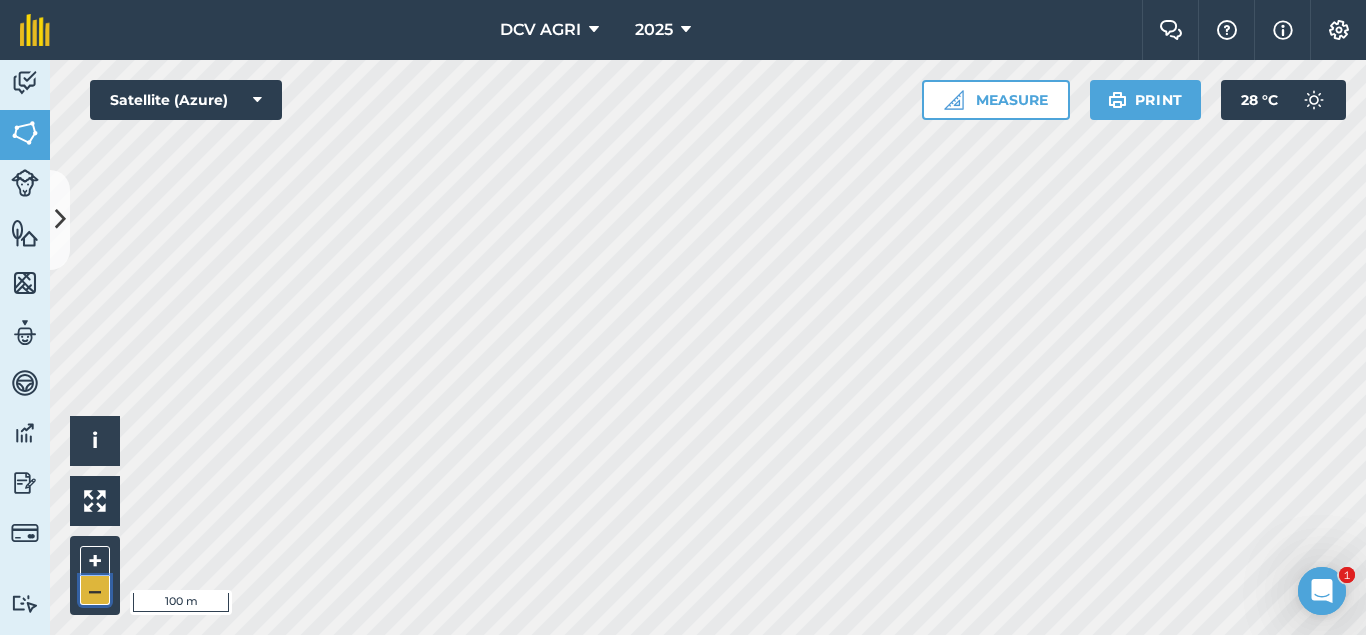 click on "–" at bounding box center [95, 590] 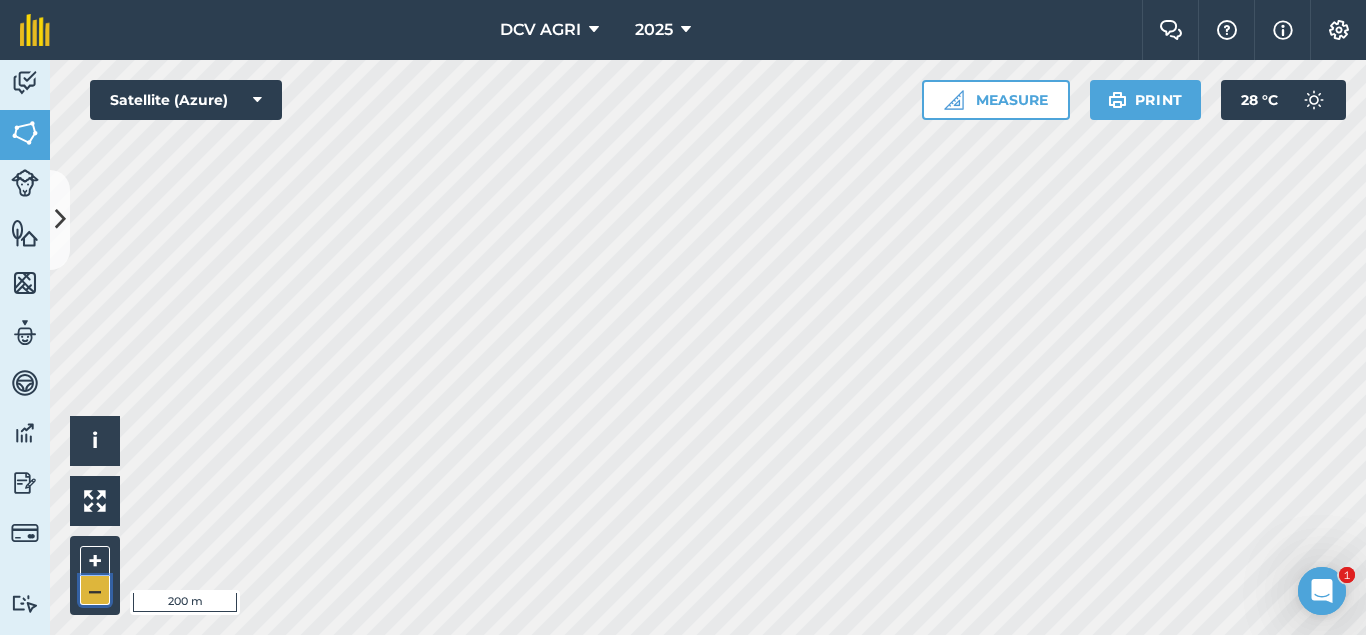 click on "–" at bounding box center (95, 590) 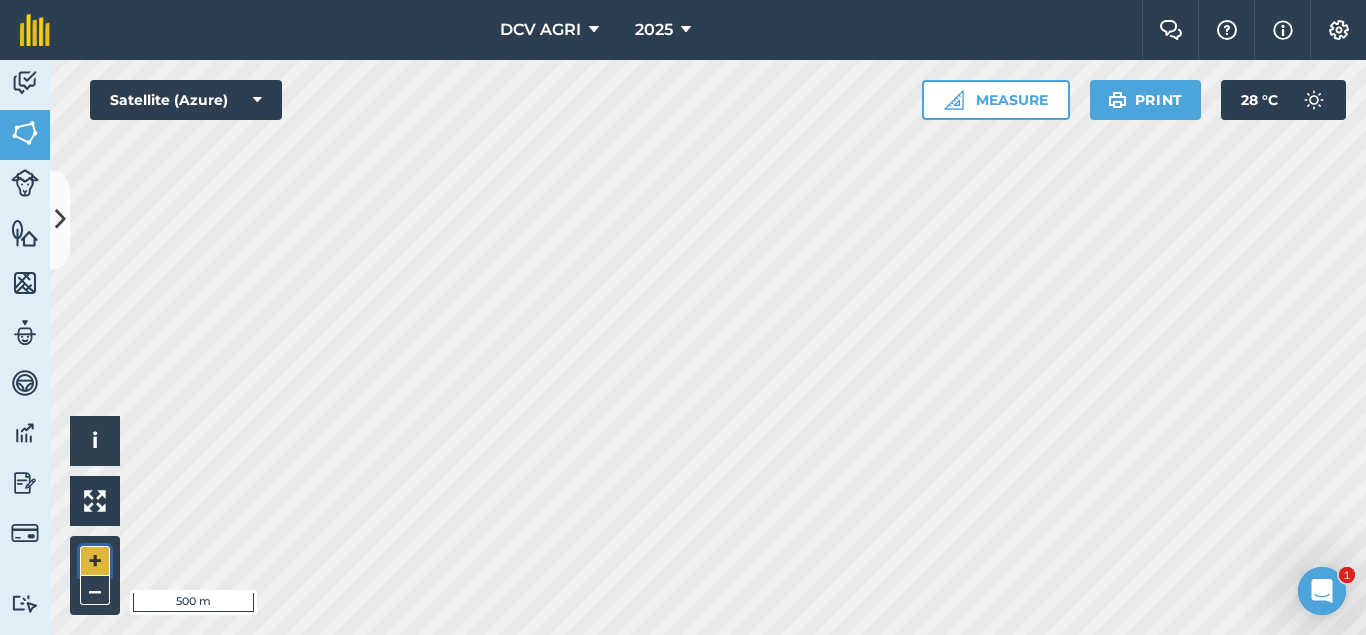 click on "+" at bounding box center [95, 561] 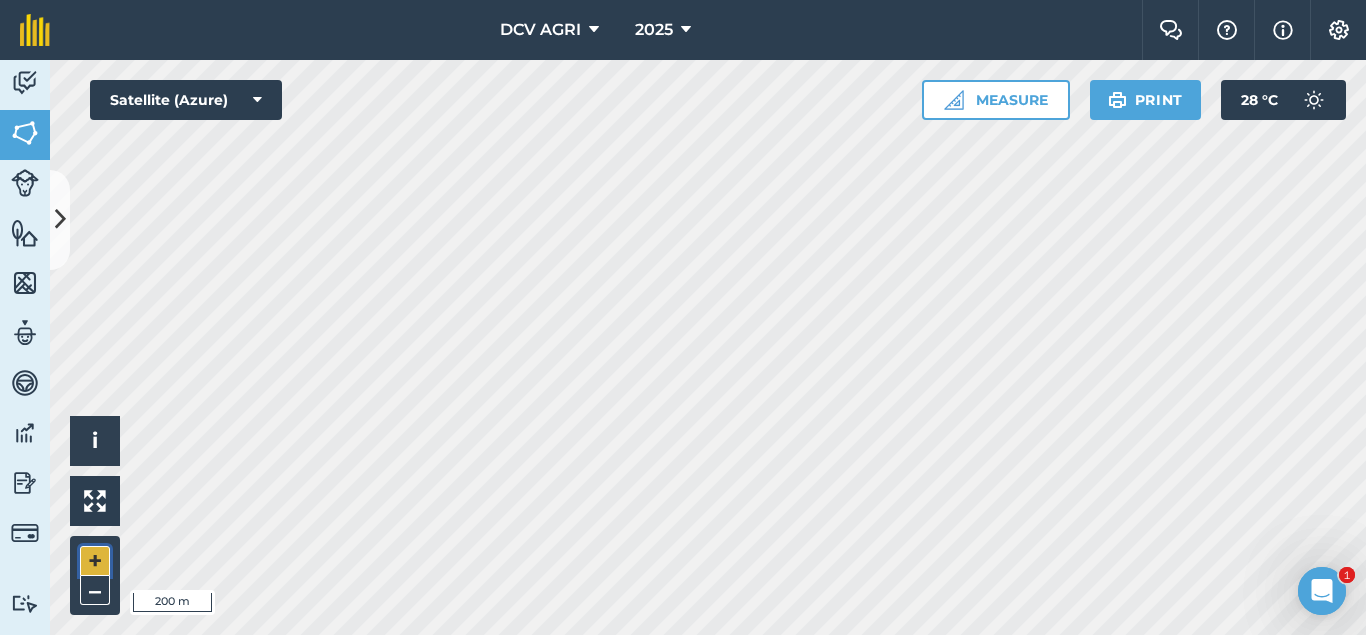 click on "+" at bounding box center [95, 561] 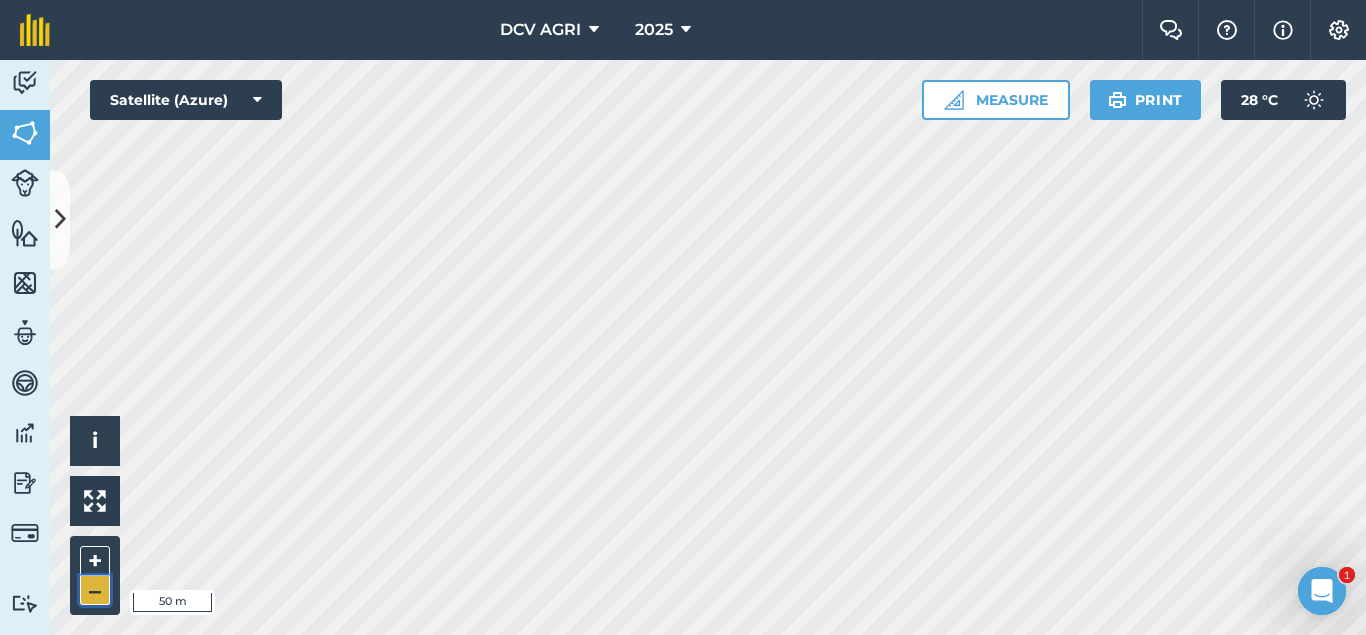 click on "–" at bounding box center [95, 590] 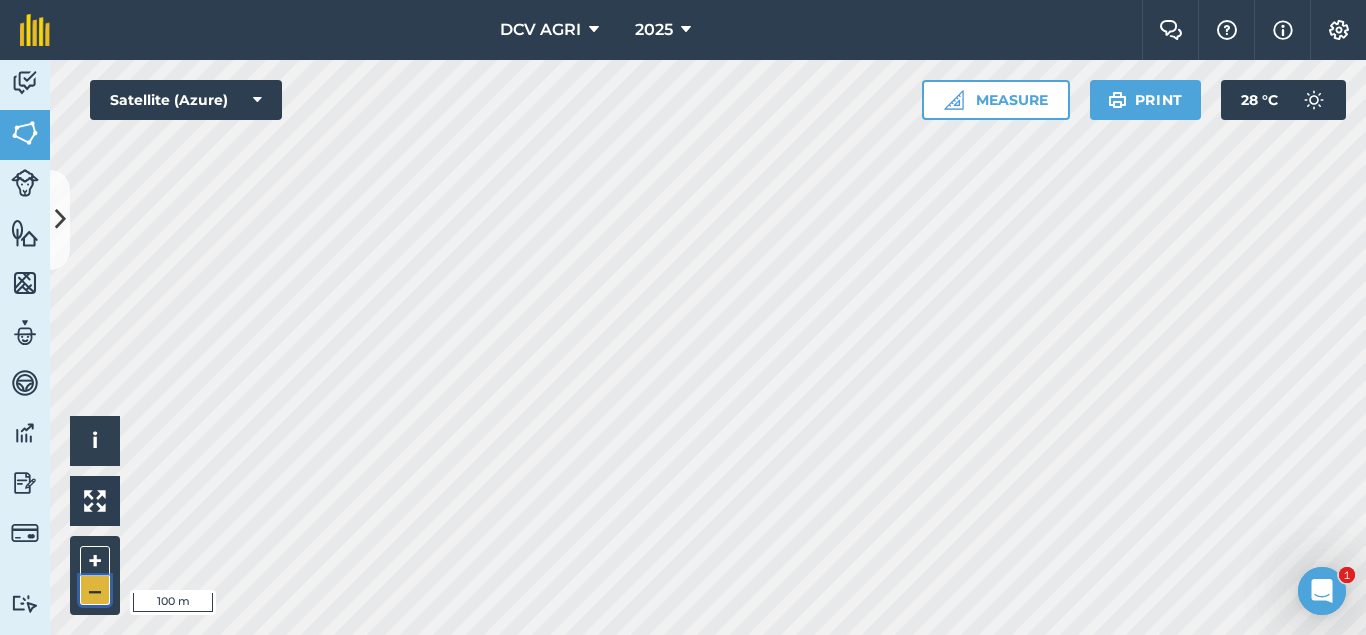 click on "–" at bounding box center [95, 590] 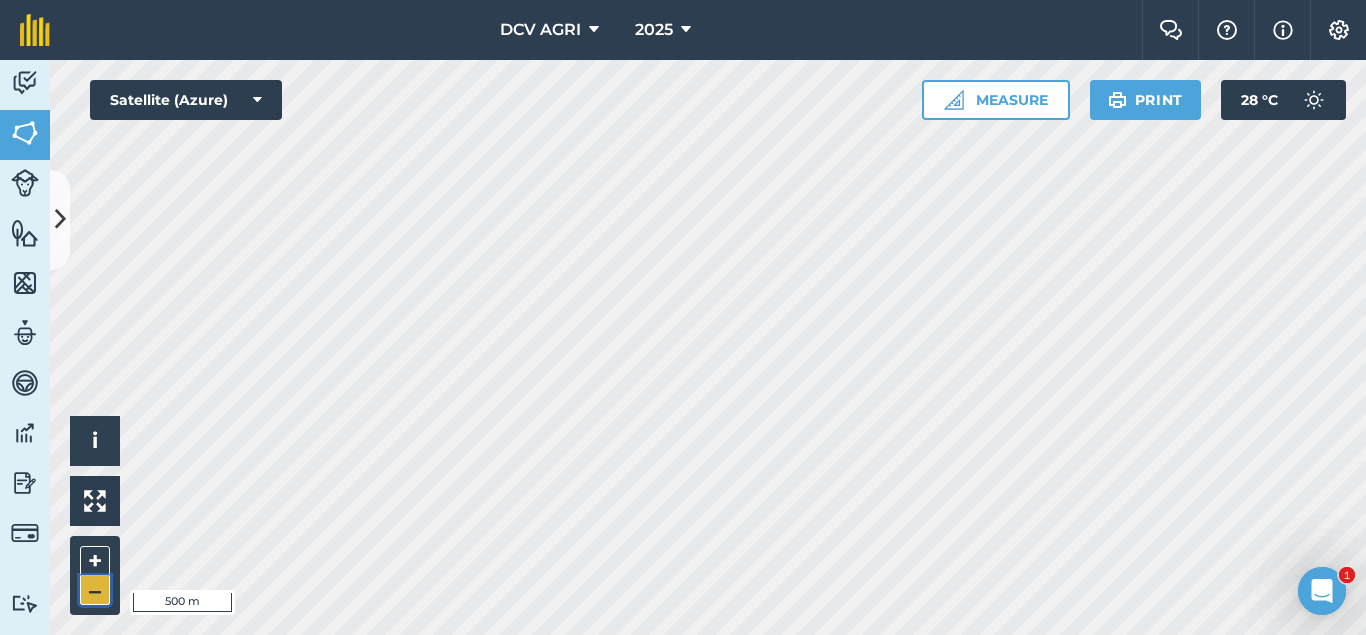 click on "–" at bounding box center [95, 590] 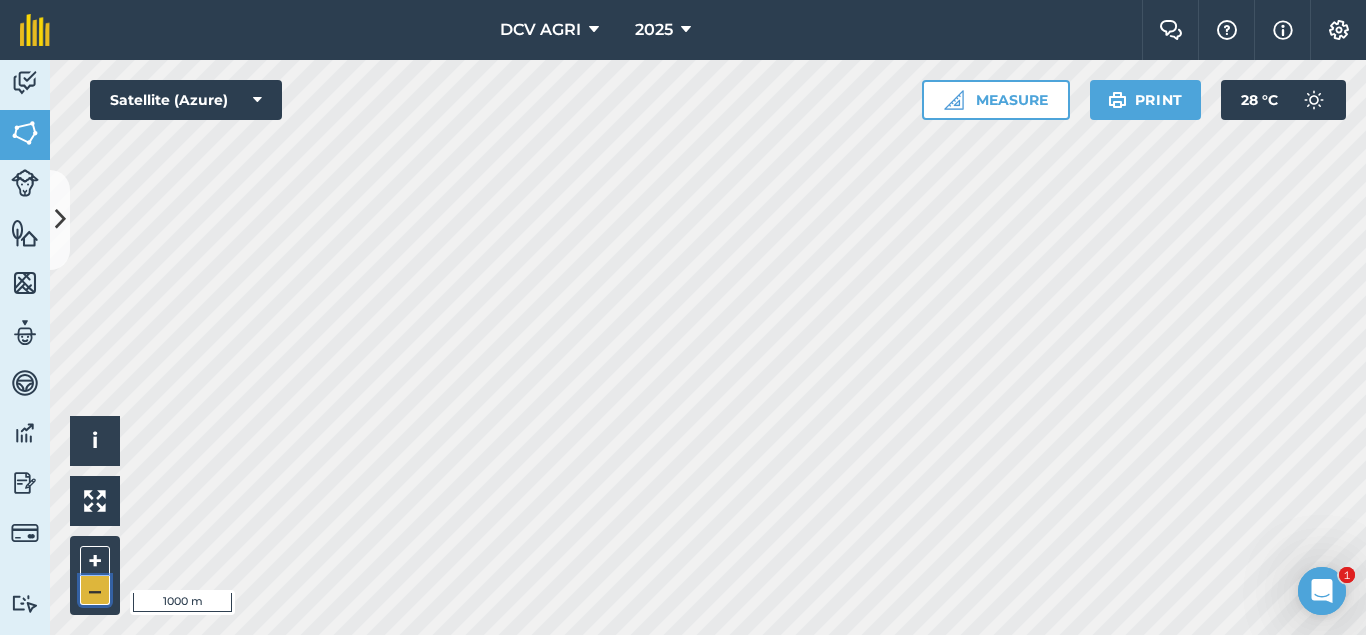 click on "–" at bounding box center [95, 590] 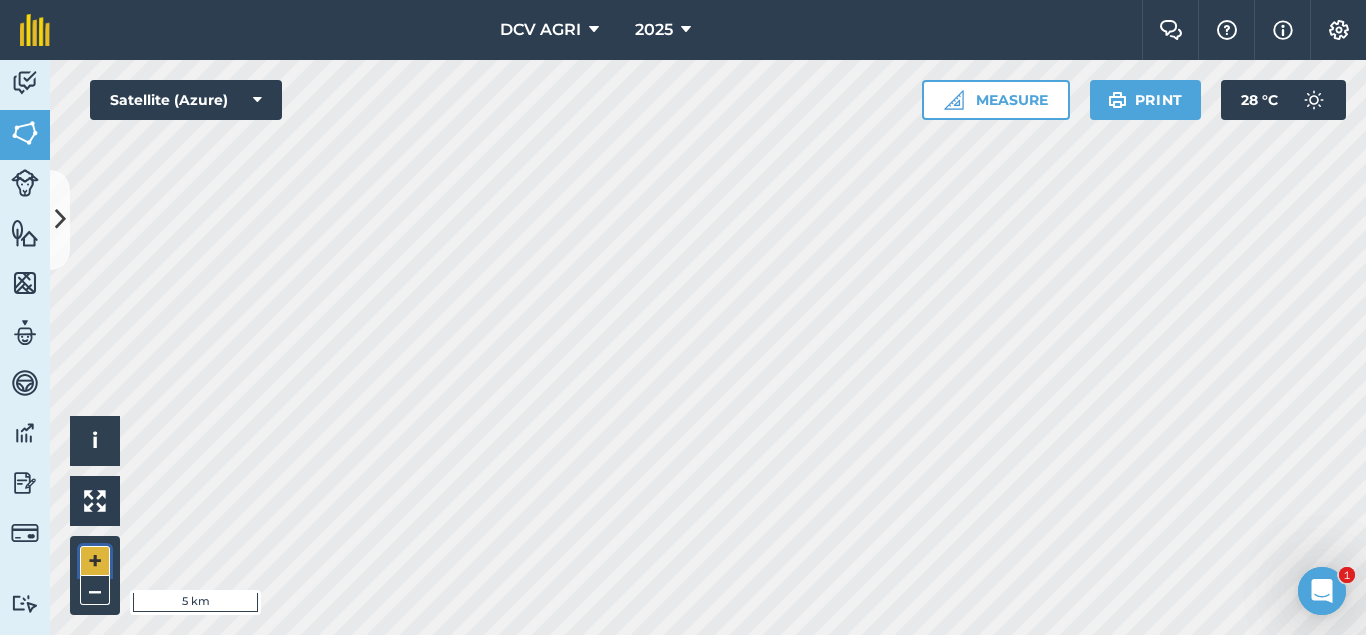 click on "+" at bounding box center [95, 561] 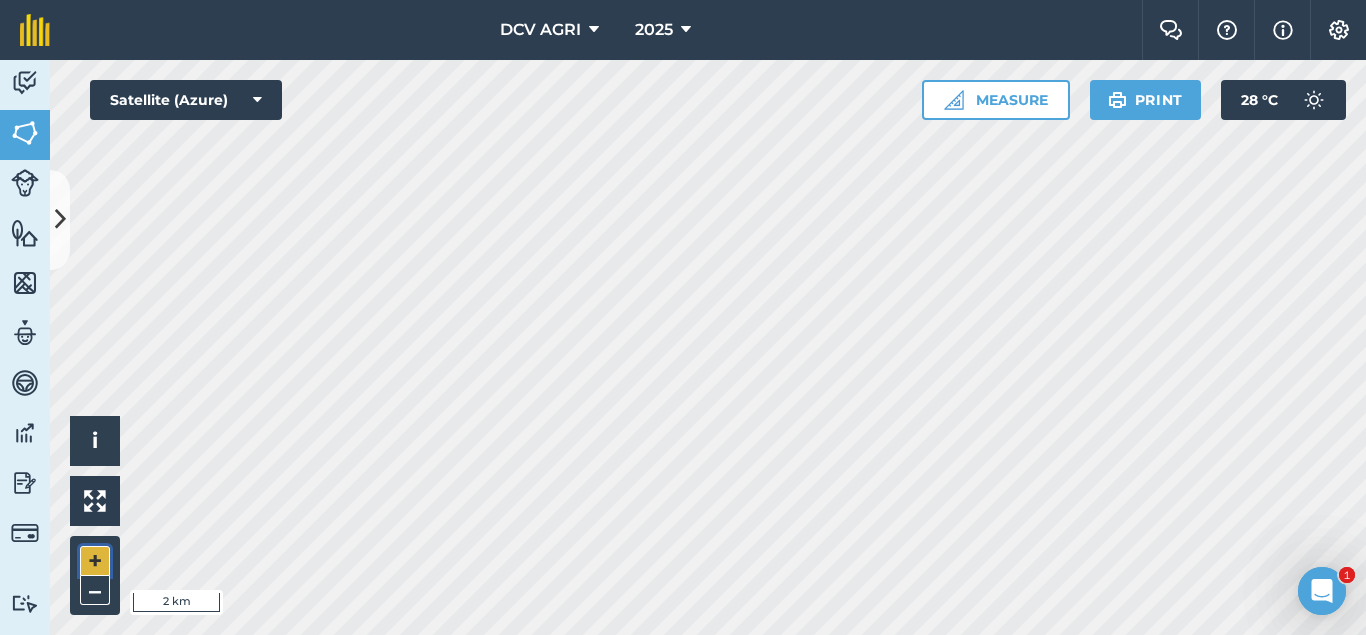 click on "+" at bounding box center [95, 561] 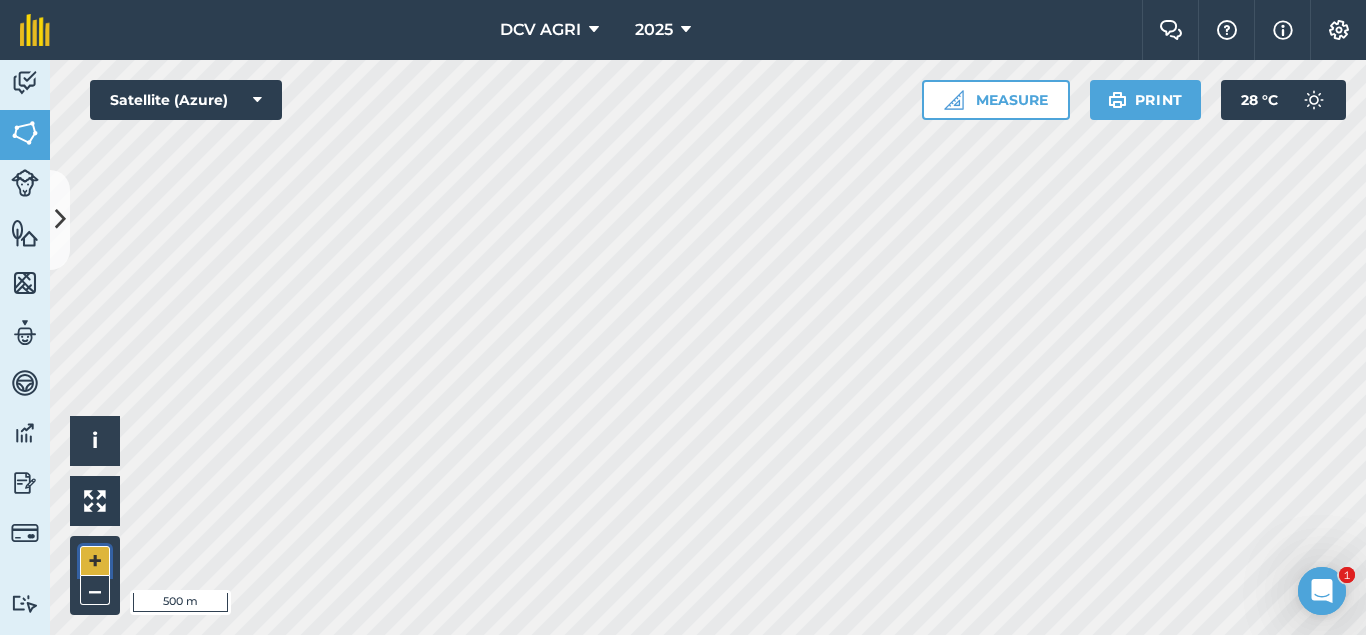 click on "+" at bounding box center [95, 561] 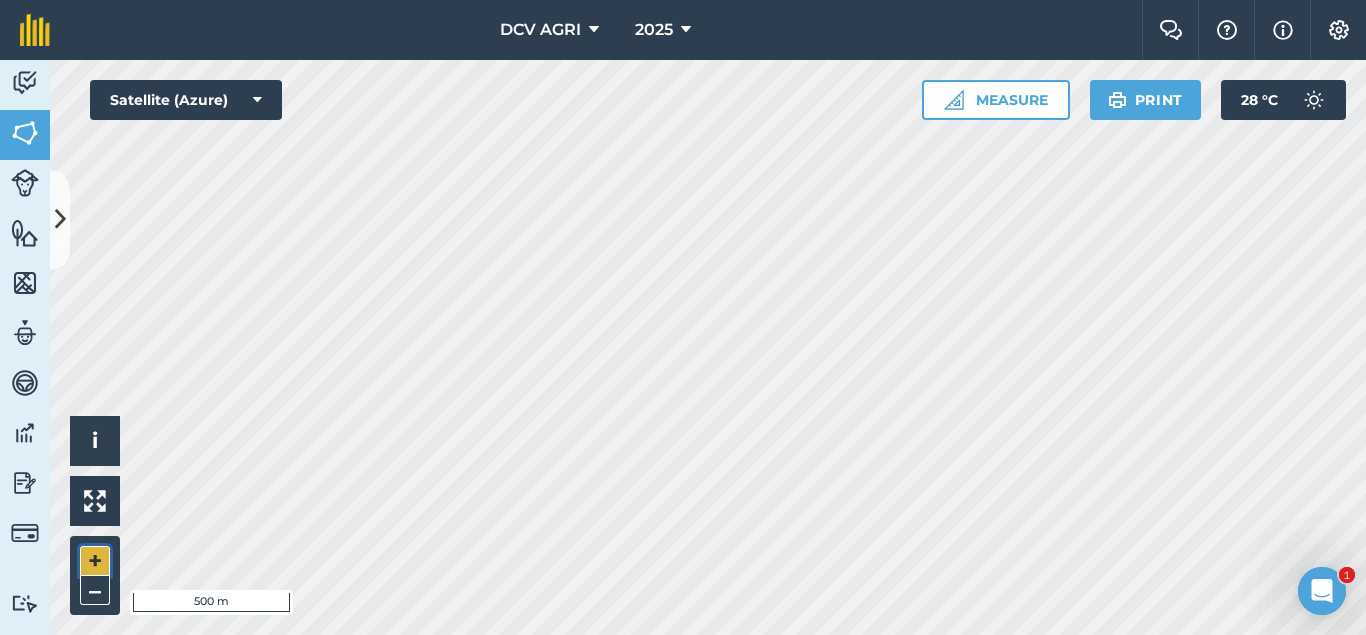 click on "+" at bounding box center [95, 561] 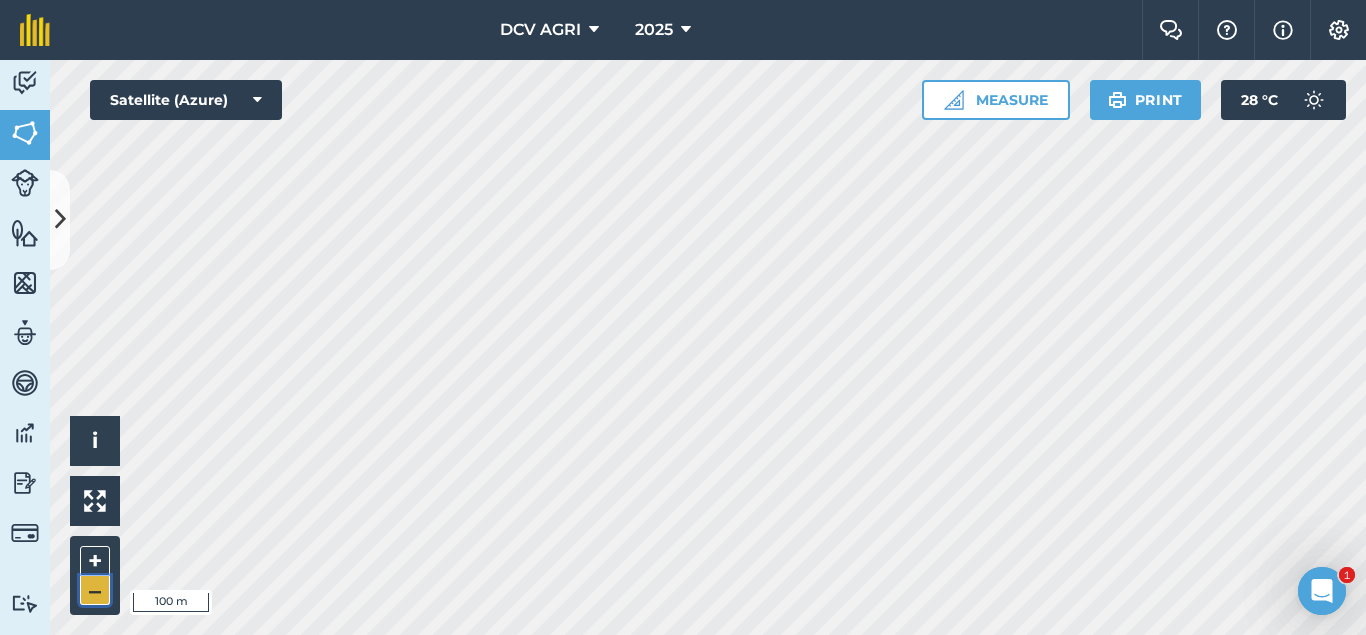 click on "–" at bounding box center (95, 590) 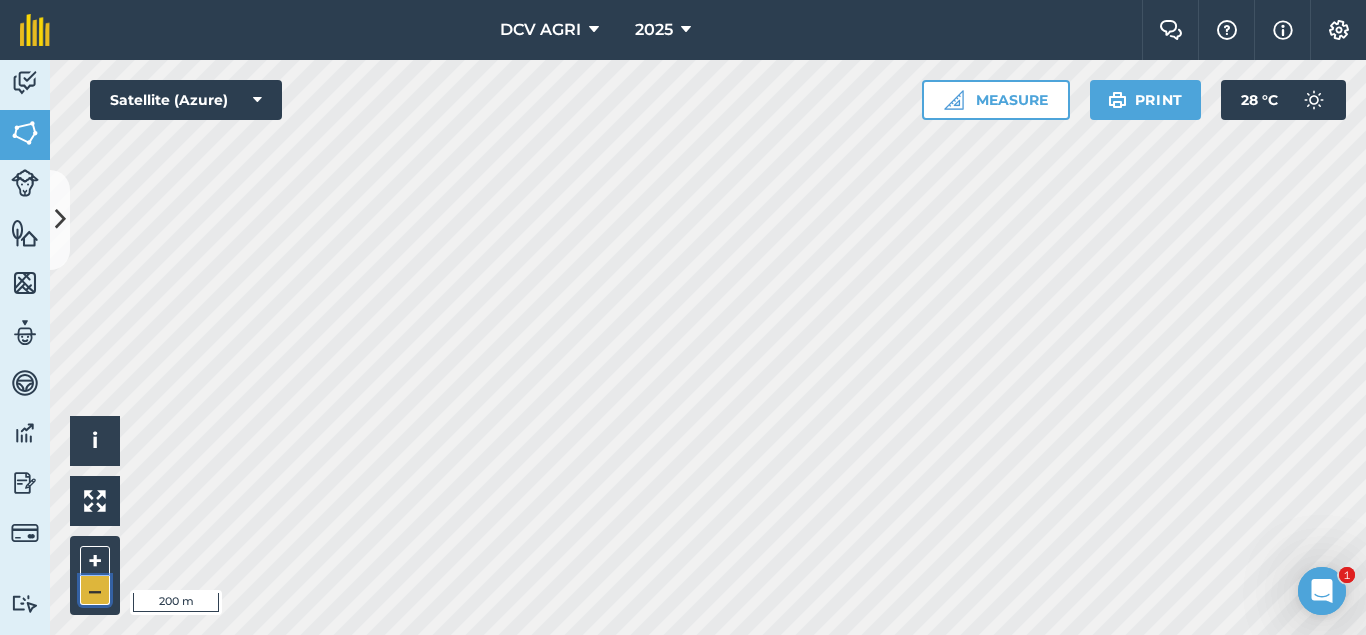 click on "–" at bounding box center (95, 590) 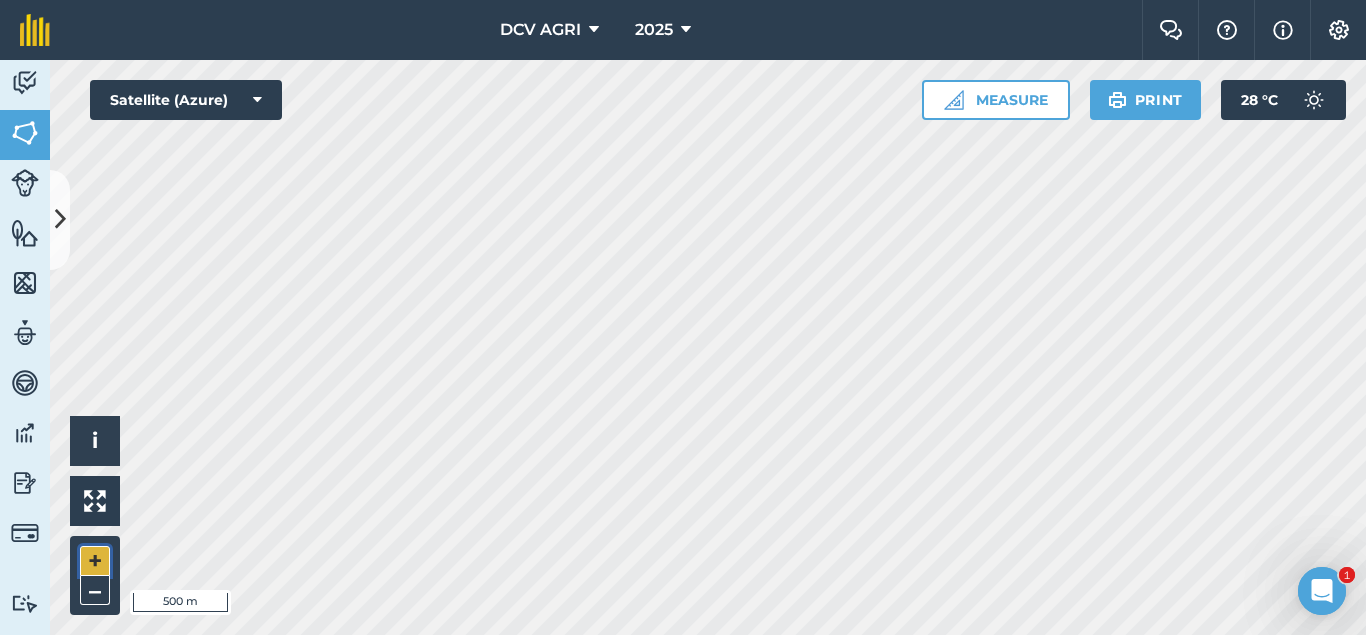 click on "+" at bounding box center [95, 561] 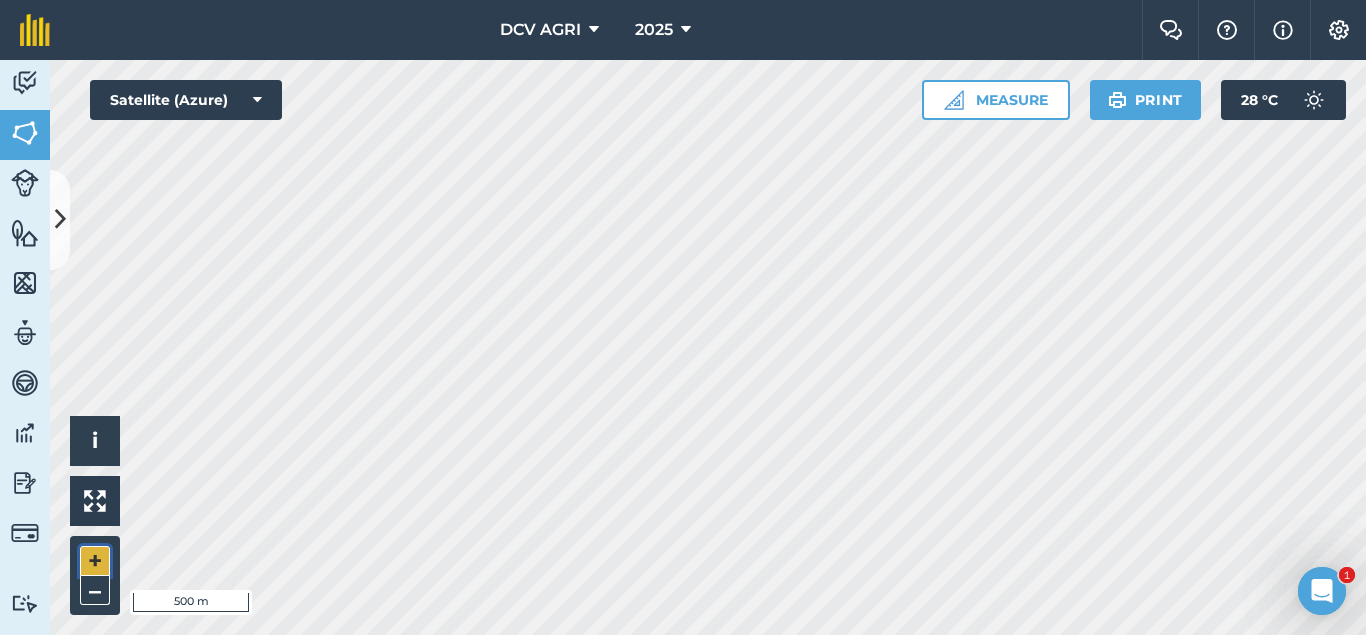 click on "+" at bounding box center (95, 561) 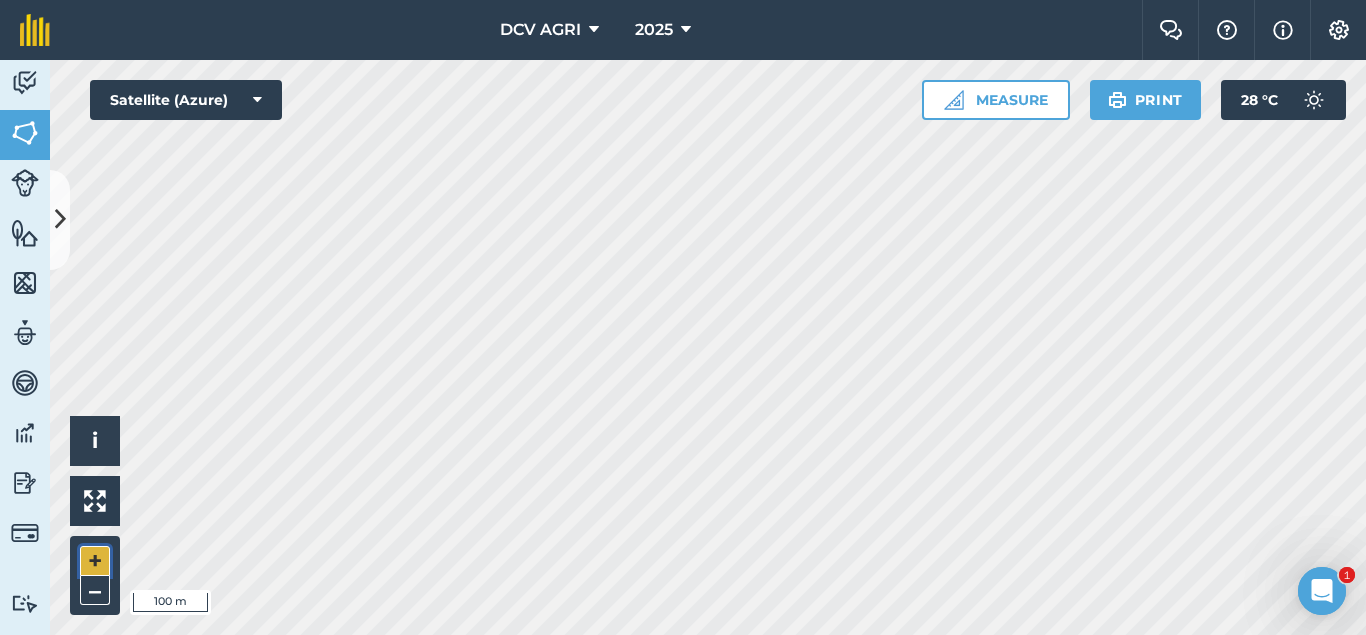 click on "+" at bounding box center (95, 561) 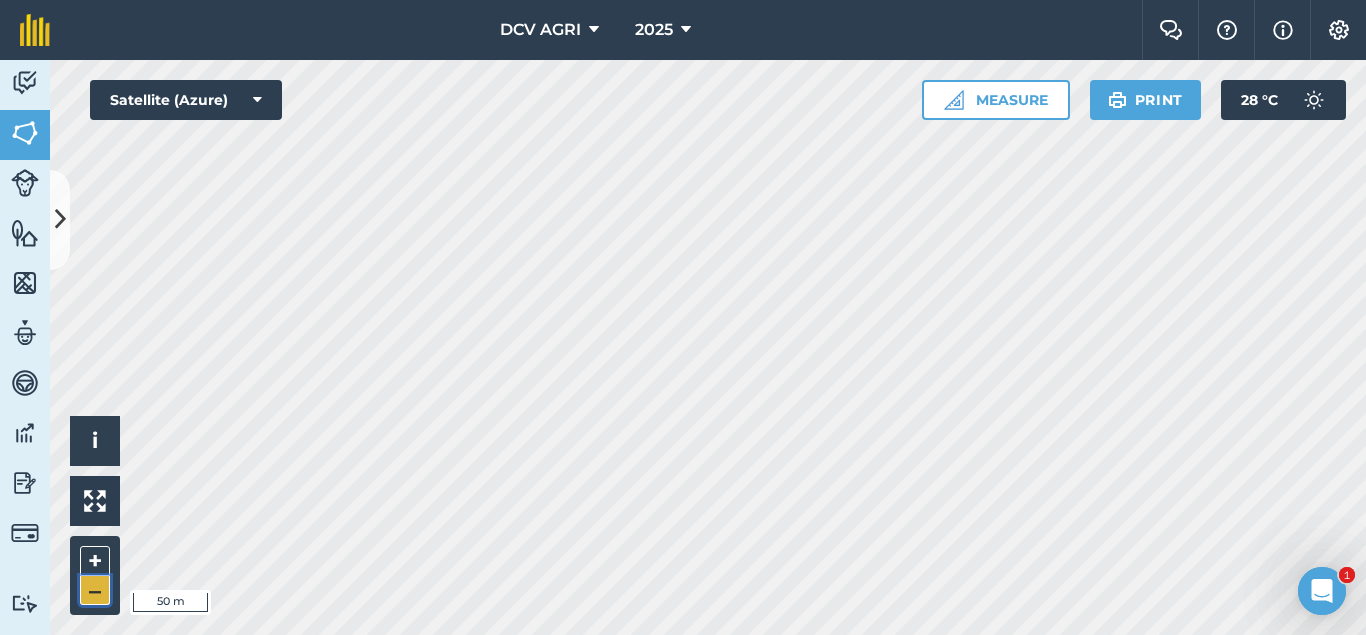 click on "–" at bounding box center [95, 590] 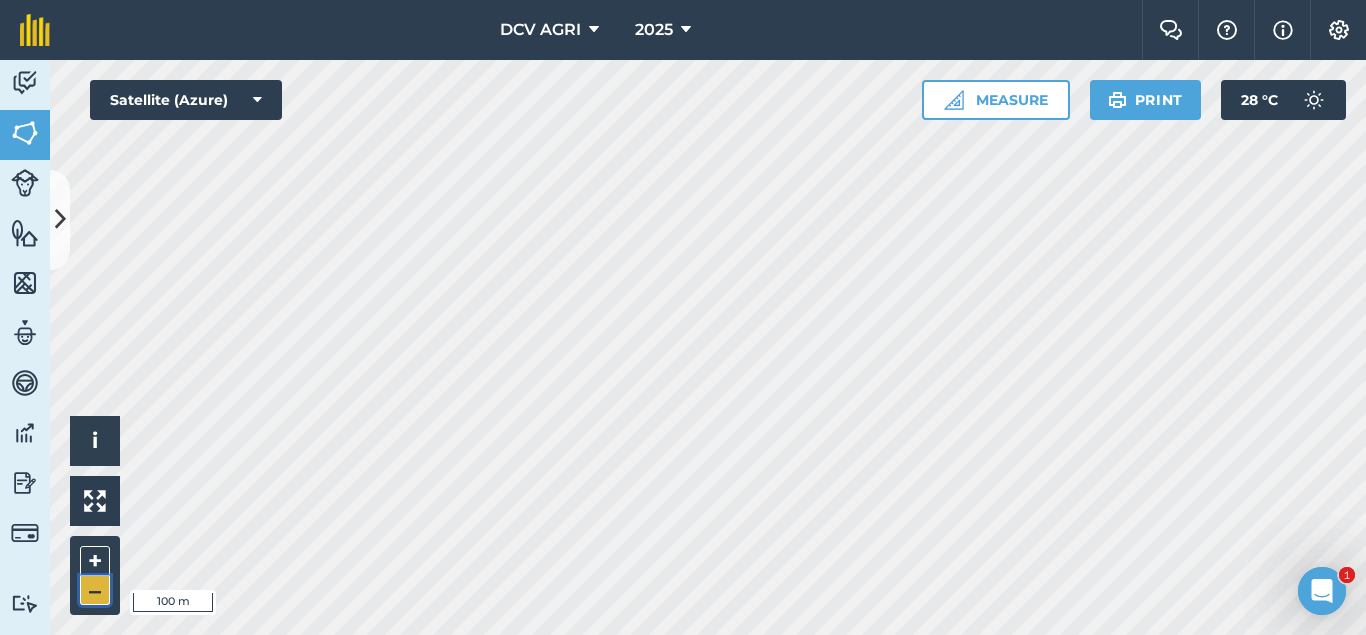 click on "–" at bounding box center [95, 590] 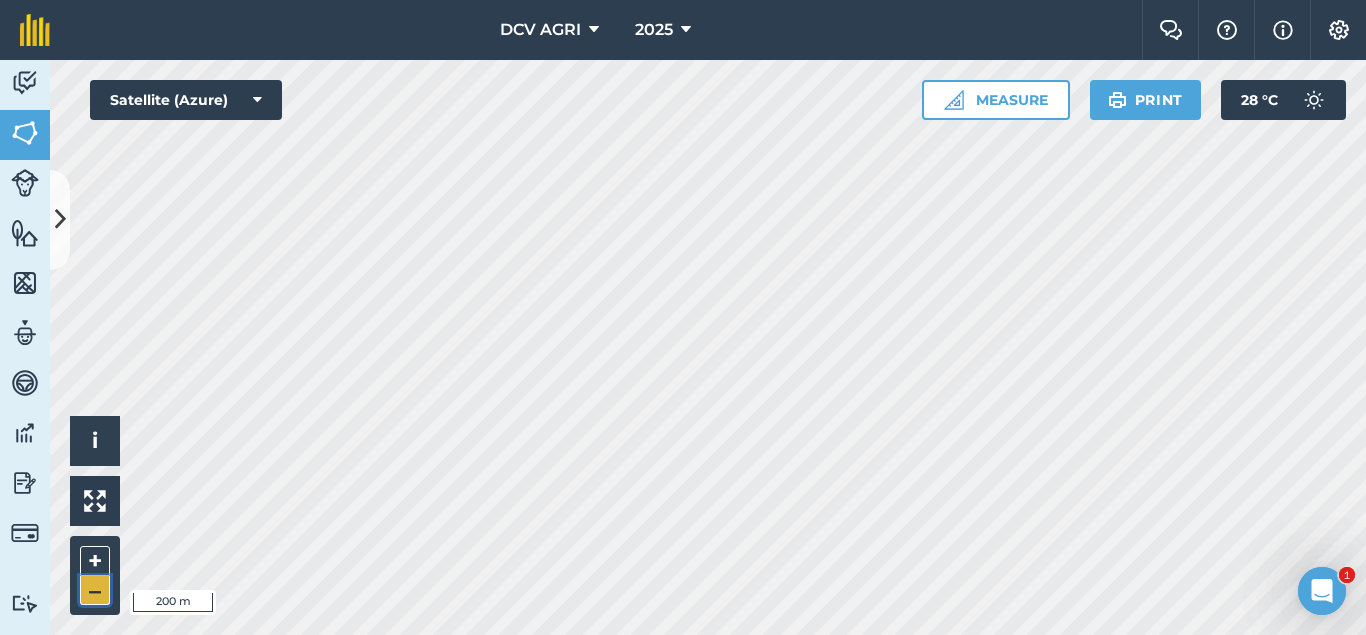 click on "–" at bounding box center [95, 590] 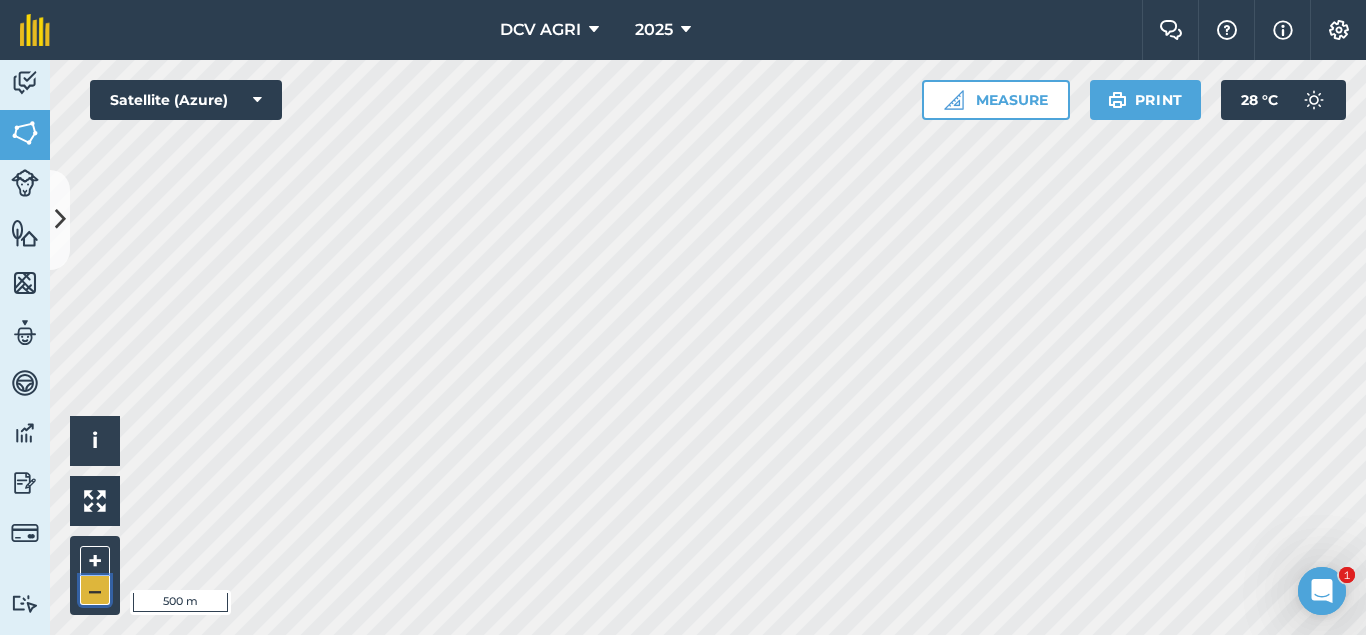 click on "–" at bounding box center [95, 590] 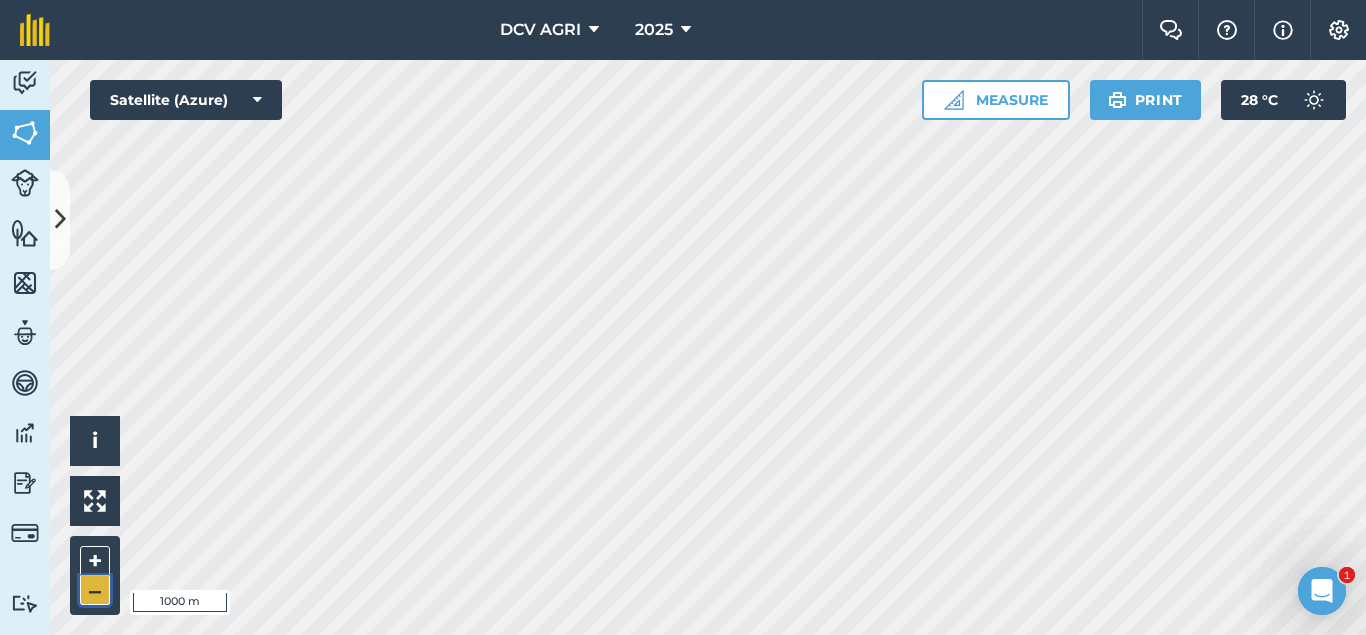 click on "–" at bounding box center [95, 590] 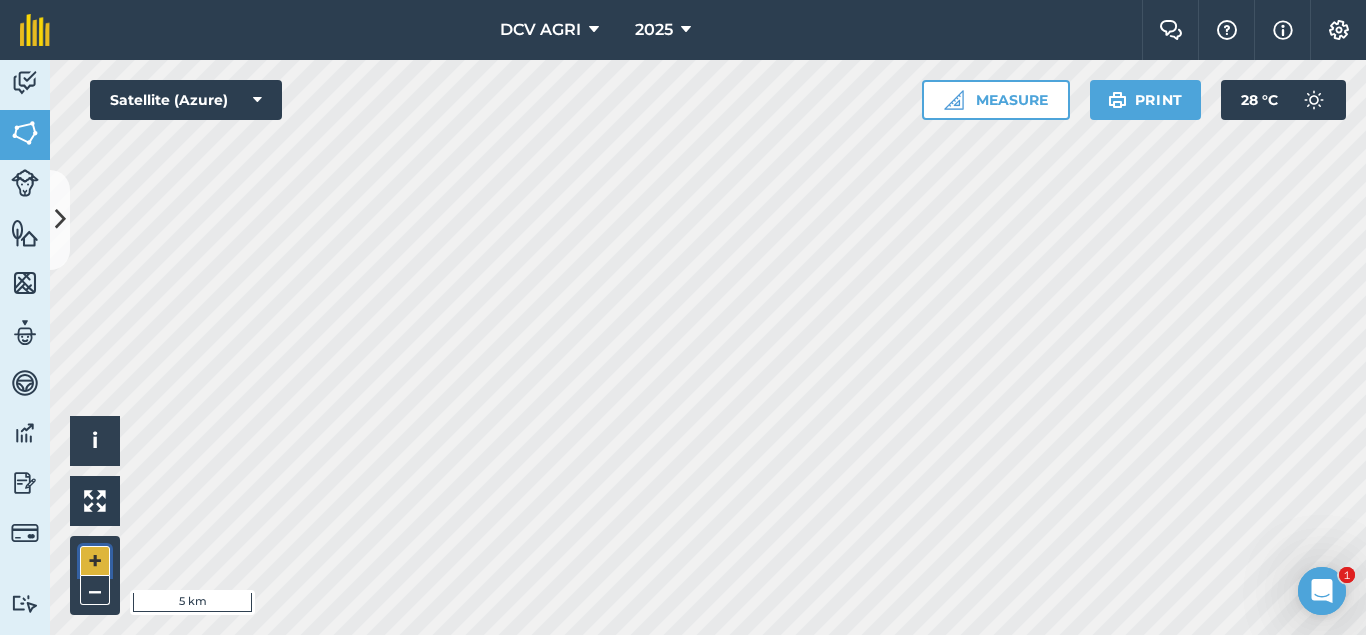 click on "+" at bounding box center [95, 561] 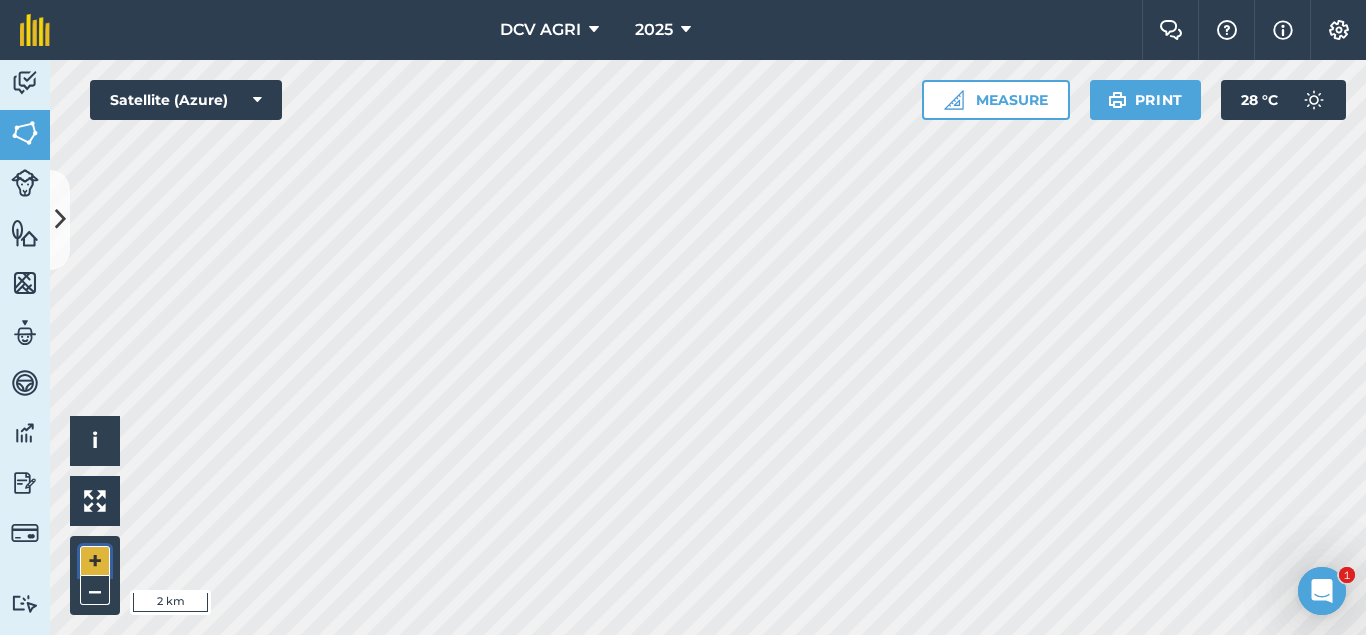 click on "+" at bounding box center [95, 561] 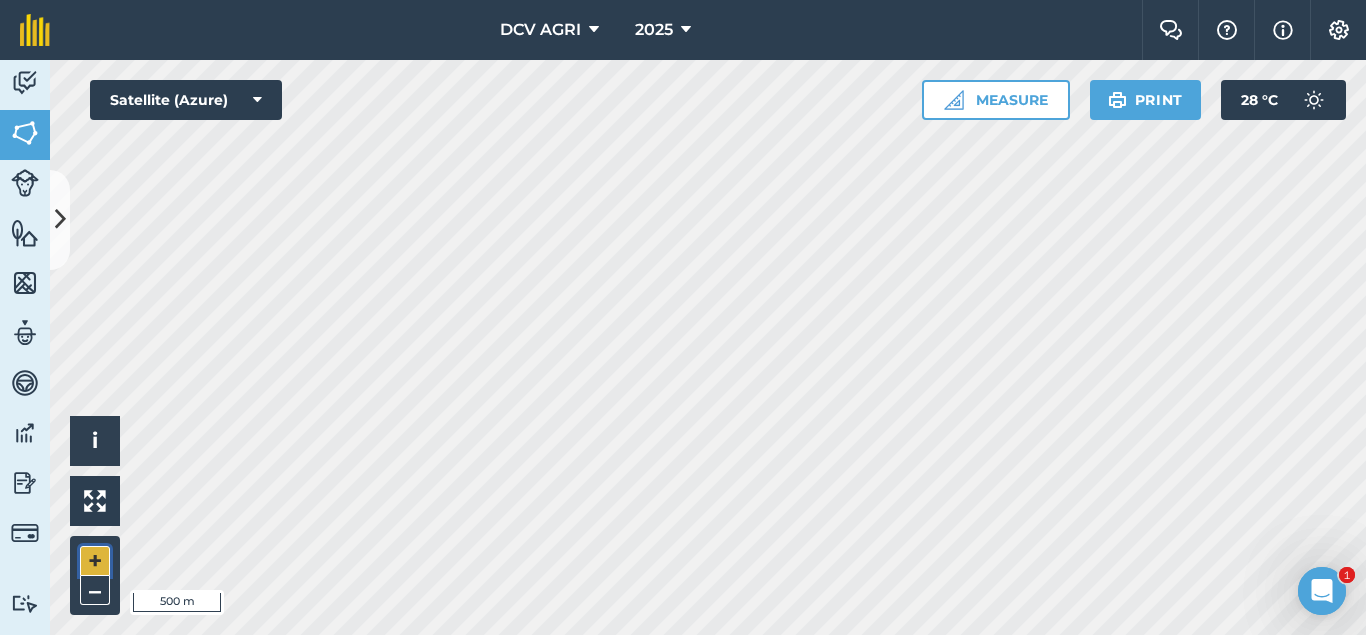 click on "+" at bounding box center (95, 561) 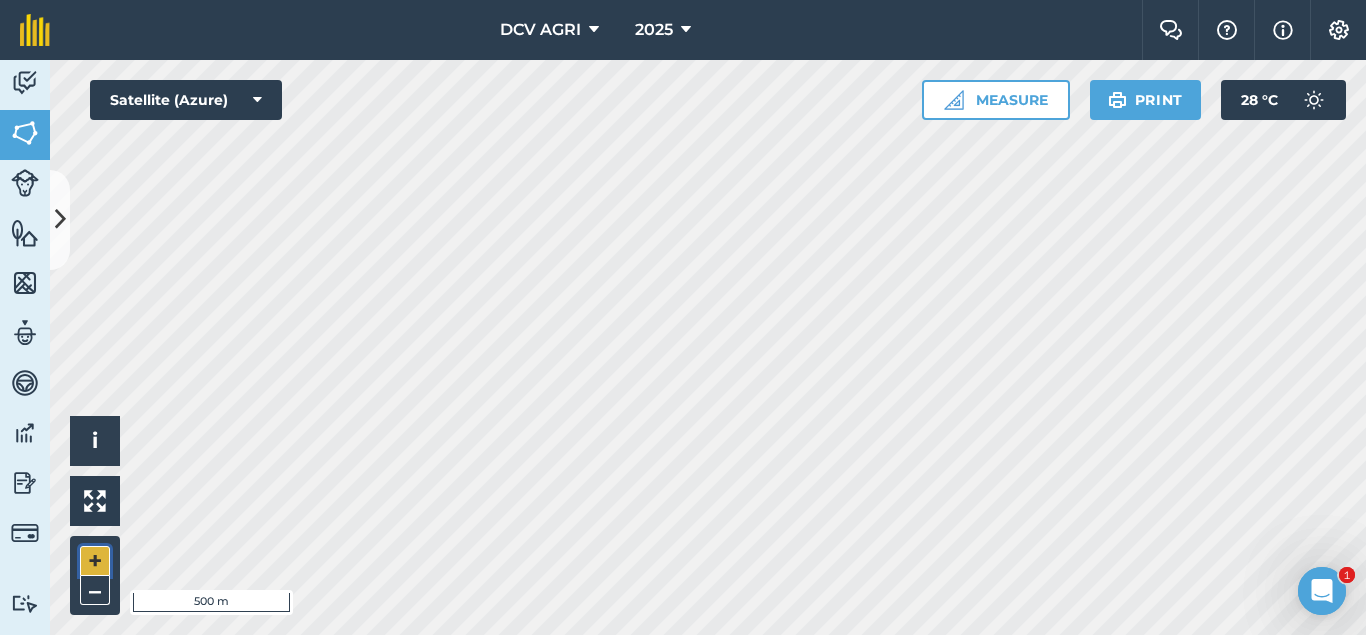 click on "+" at bounding box center [95, 561] 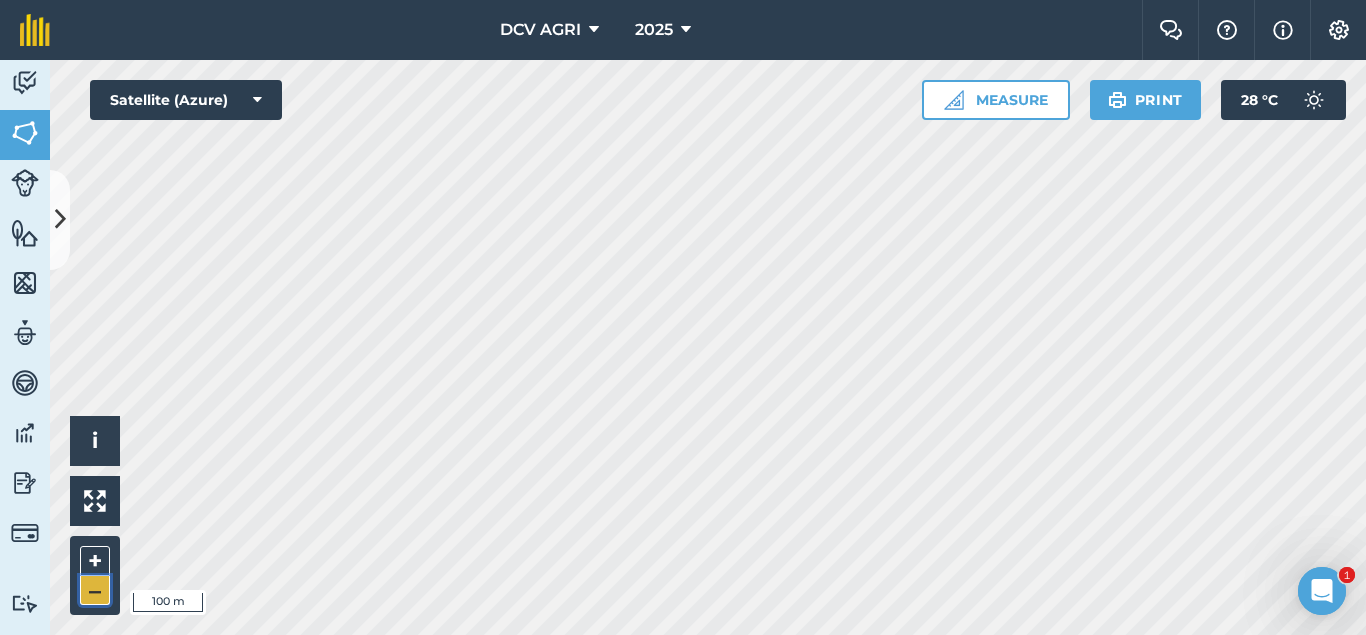 click on "–" at bounding box center [95, 590] 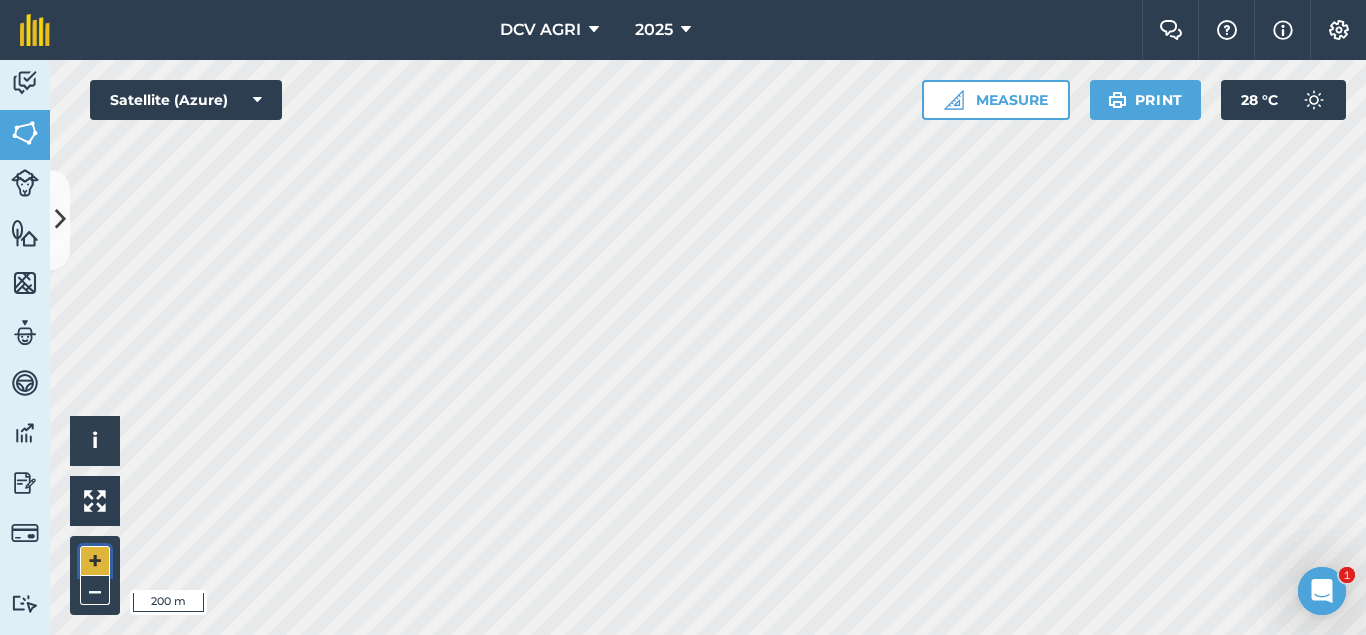 click on "+" at bounding box center (95, 561) 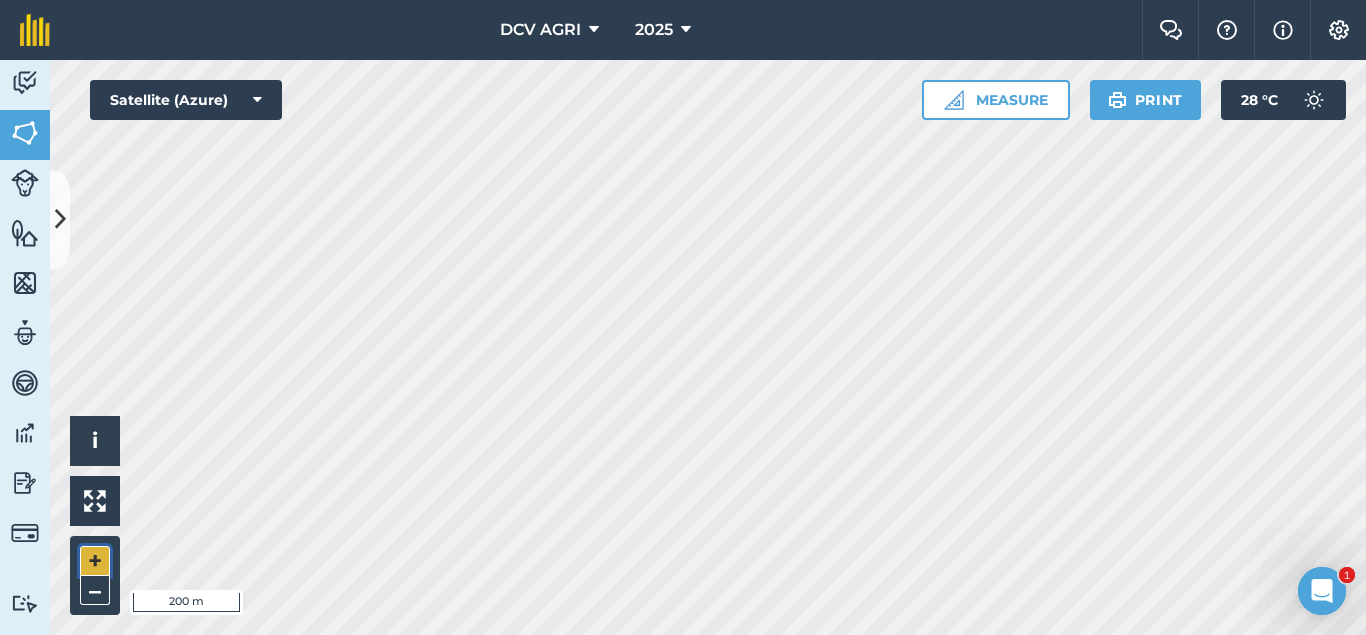 click on "+" at bounding box center [95, 561] 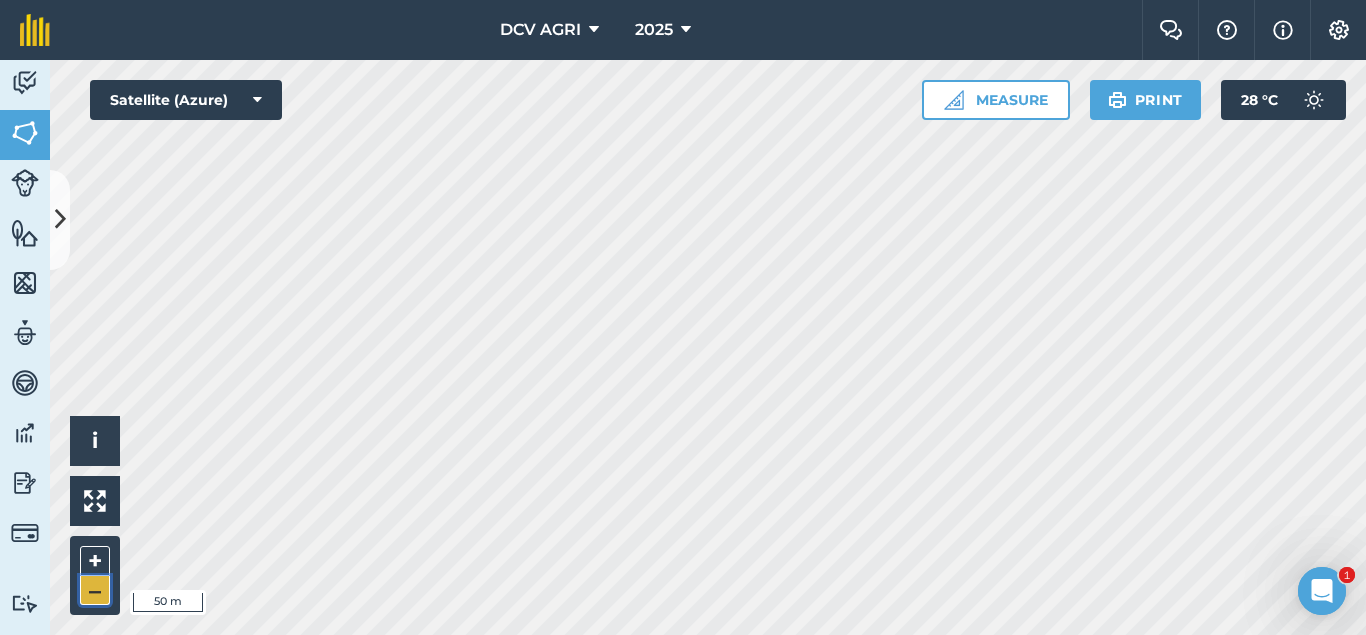 click on "–" at bounding box center (95, 590) 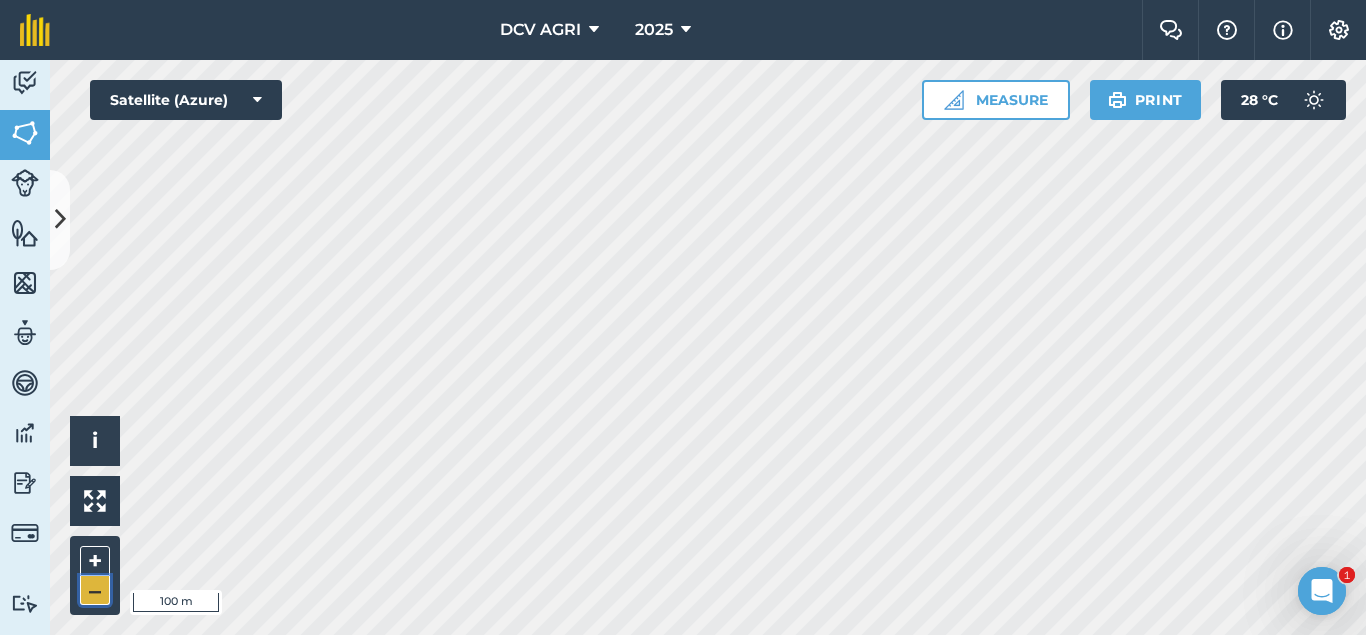 click on "–" at bounding box center (95, 590) 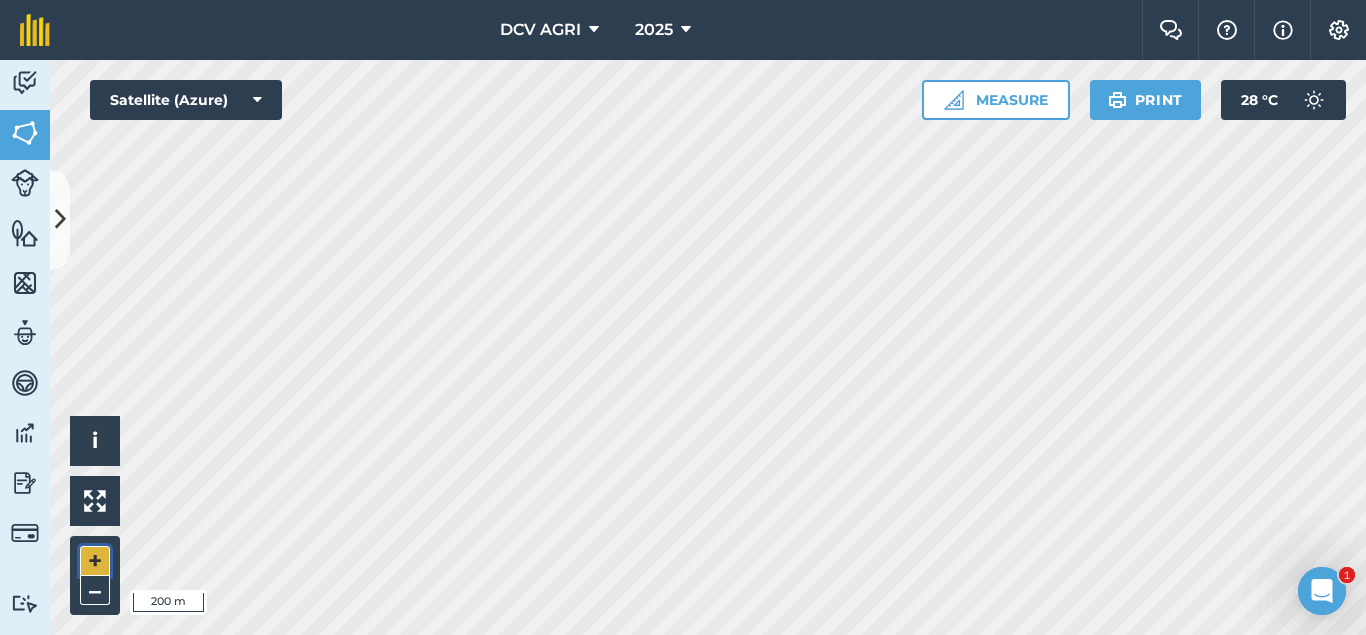 click on "+" at bounding box center [95, 561] 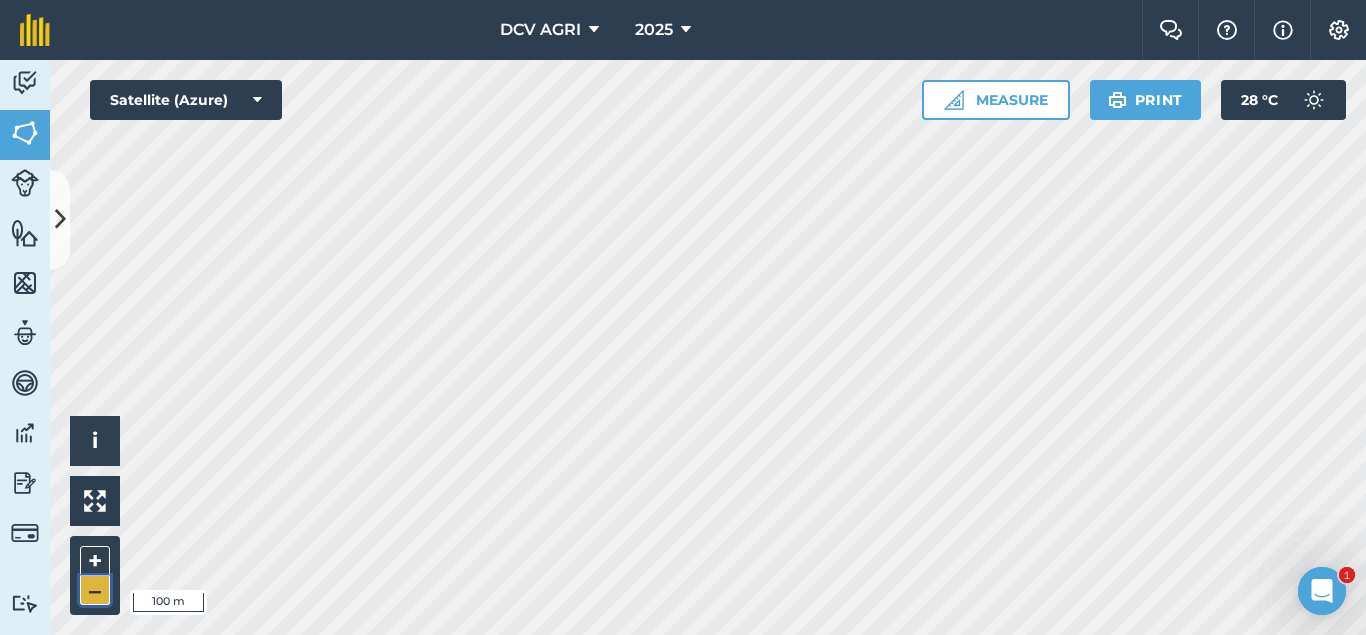 click on "–" at bounding box center (95, 590) 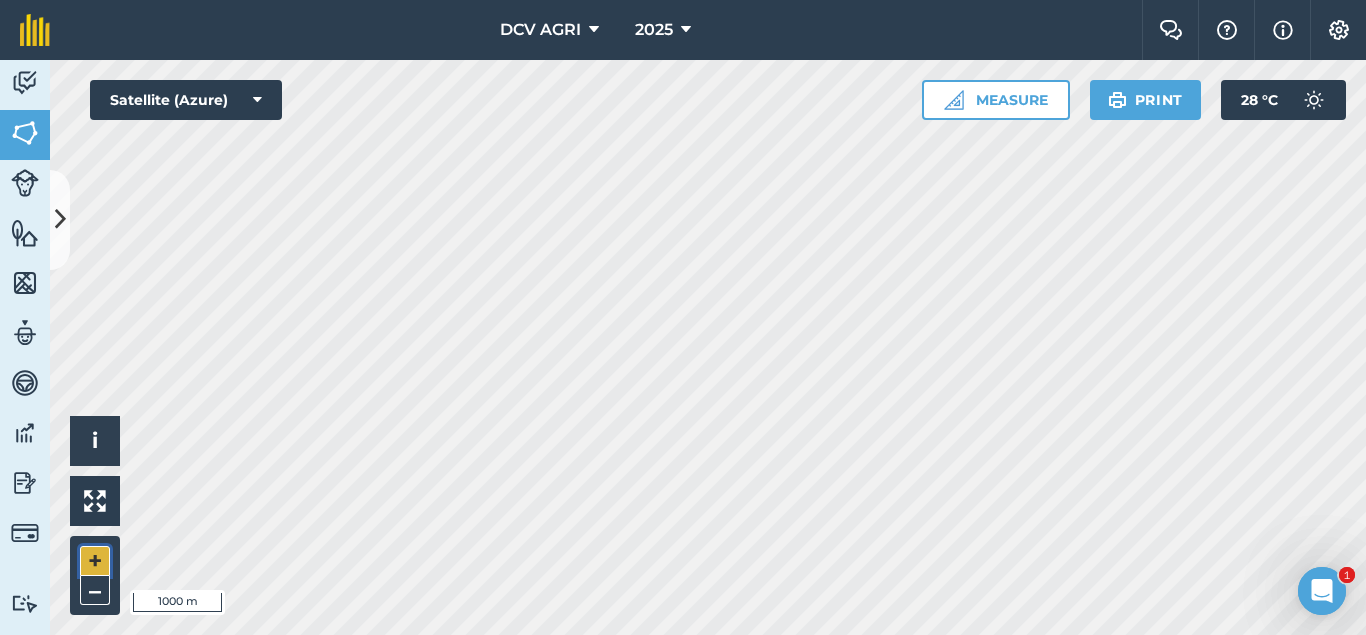 click on "+" at bounding box center [95, 561] 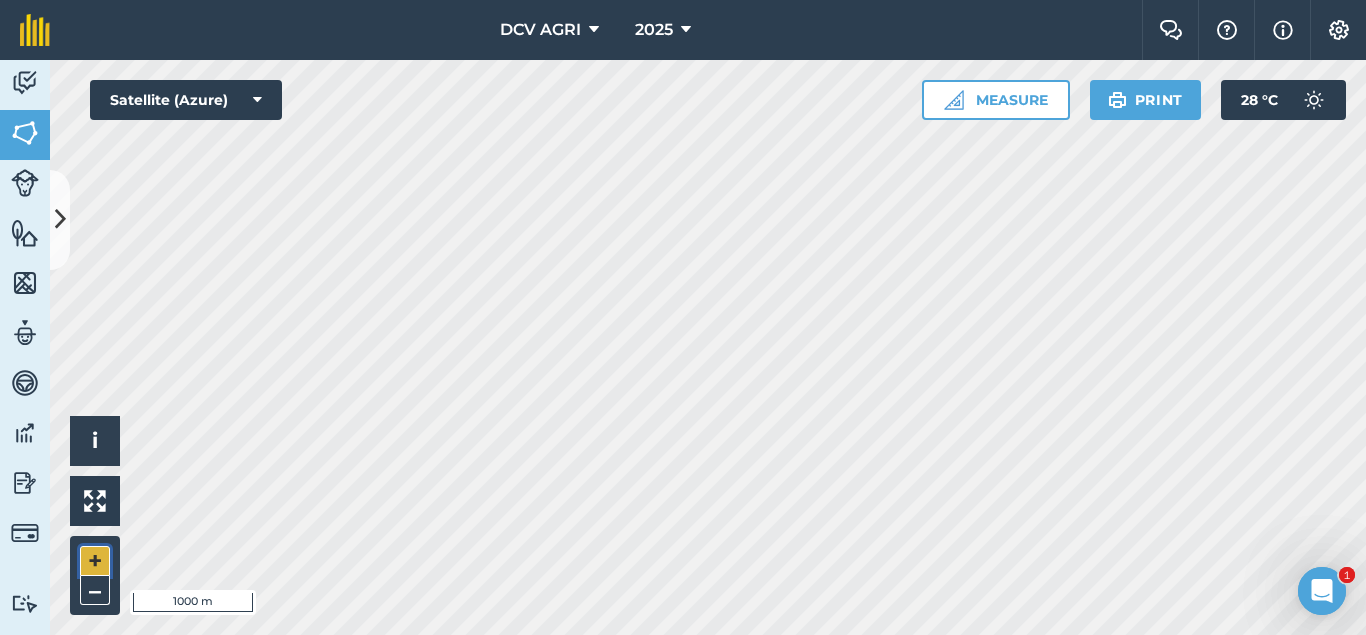 click on "+" at bounding box center [95, 561] 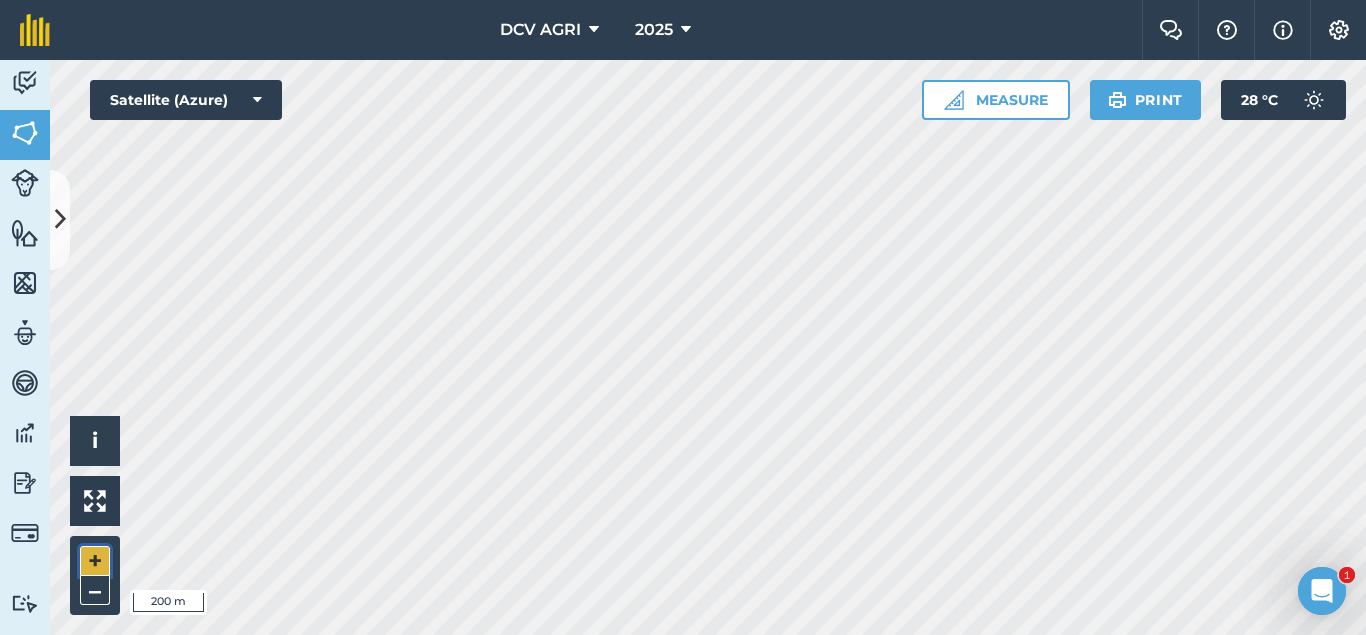 click on "+" at bounding box center (95, 561) 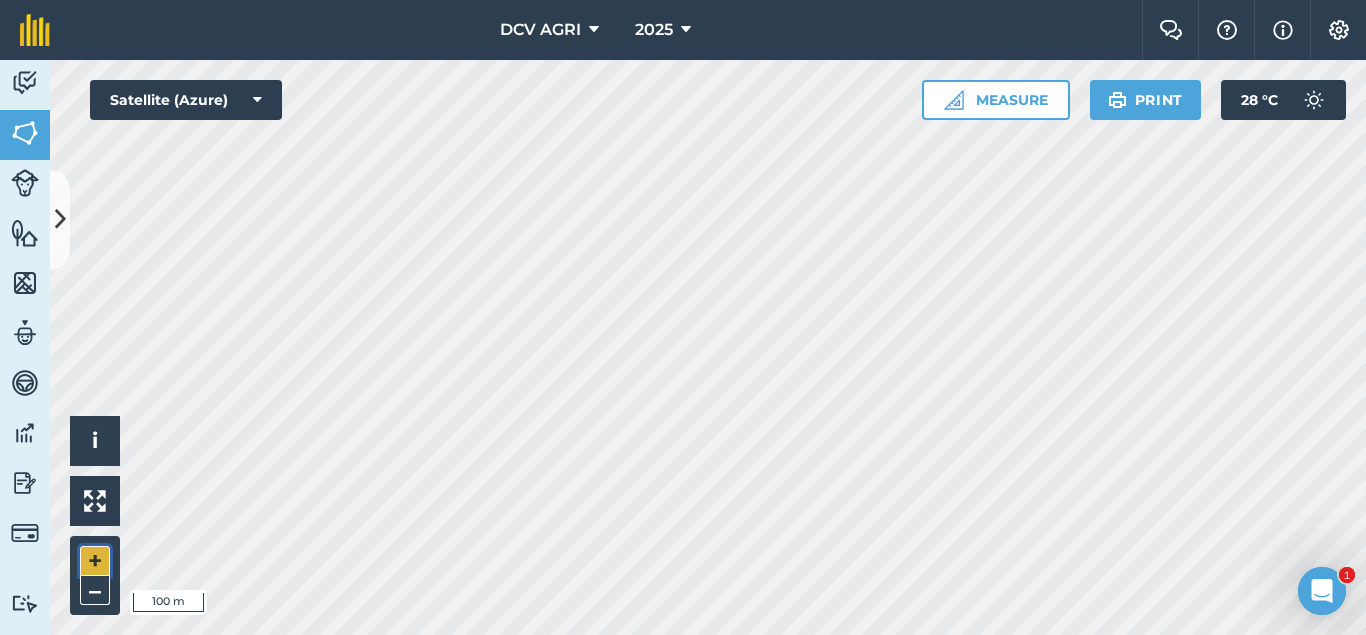 click on "+" at bounding box center (95, 561) 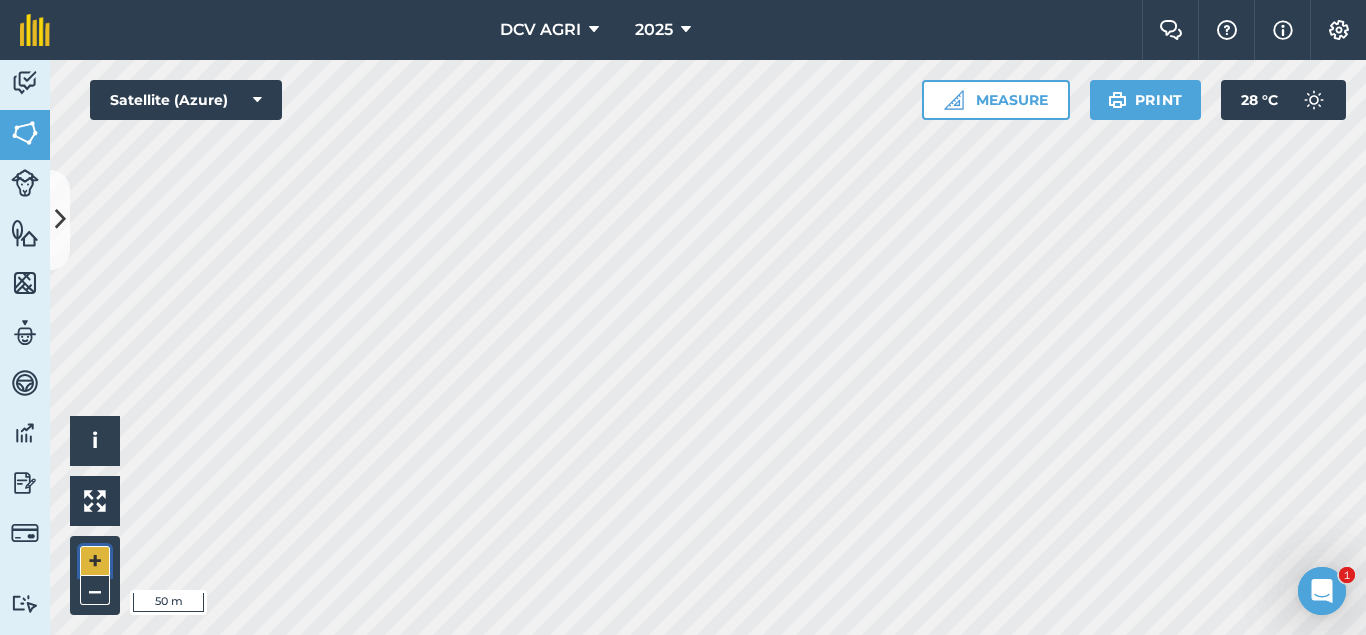 click on "+" at bounding box center (95, 561) 